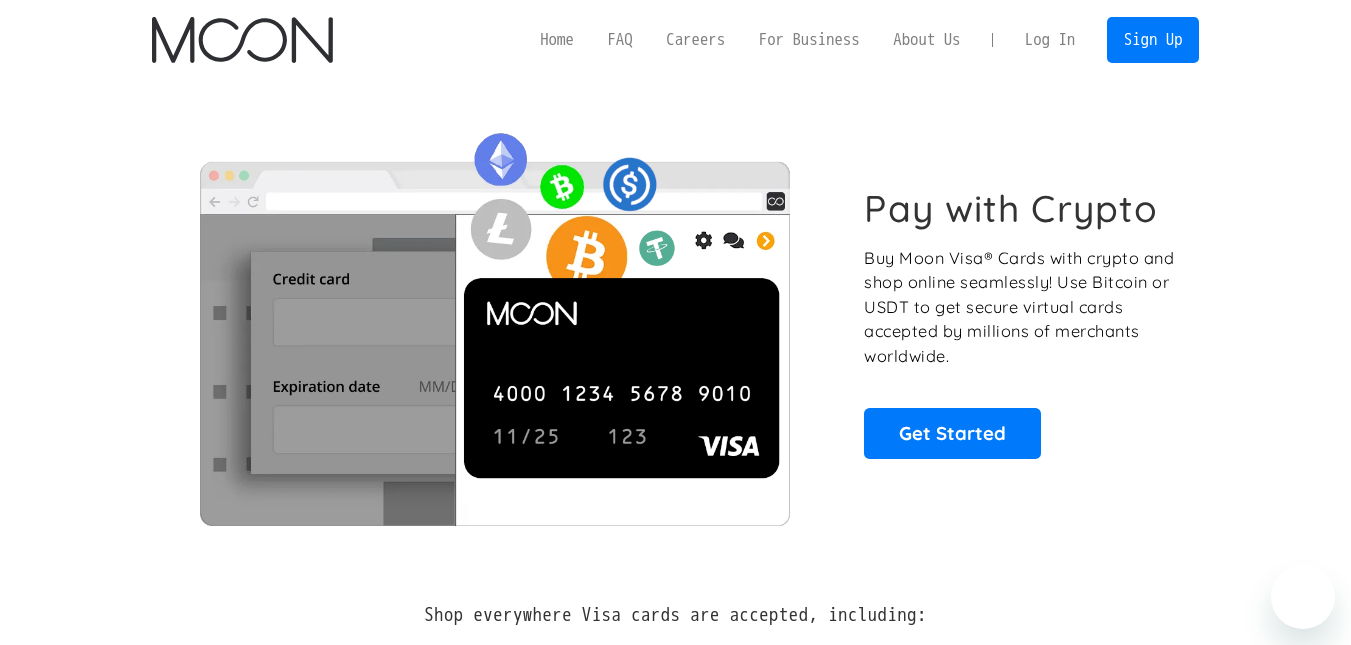 scroll, scrollTop: 0, scrollLeft: 0, axis: both 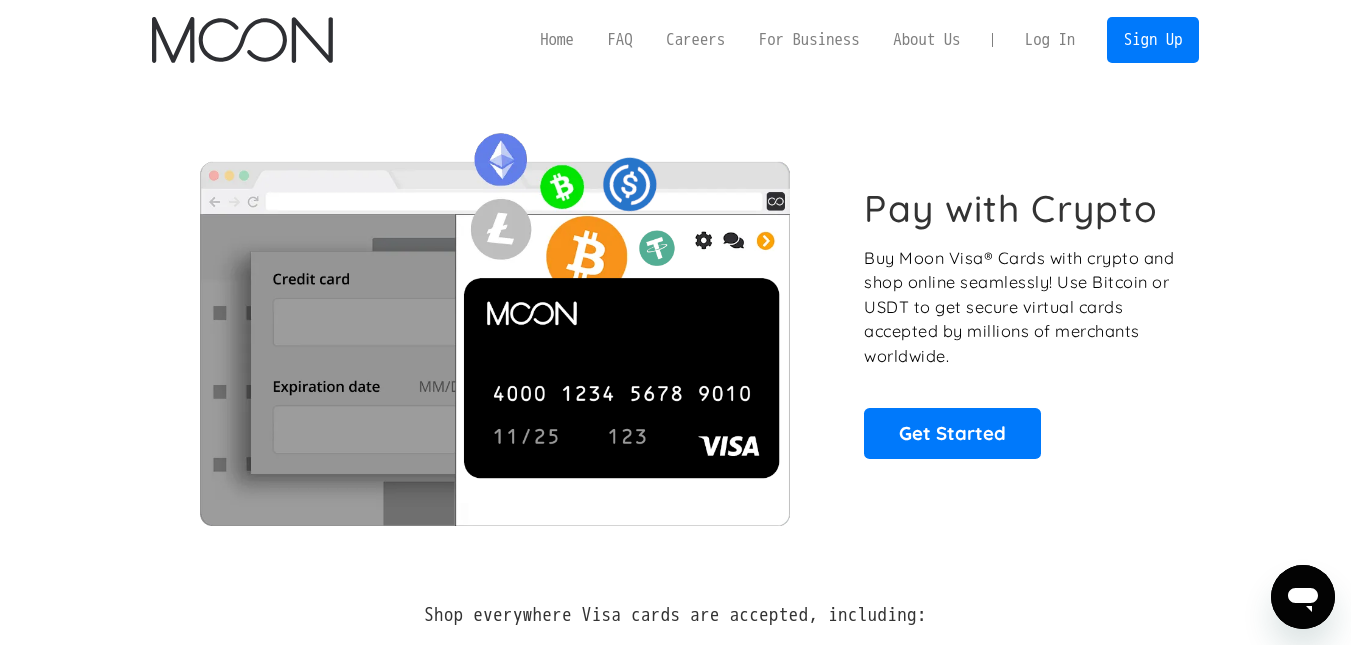 click on "Log In" at bounding box center [1050, 40] 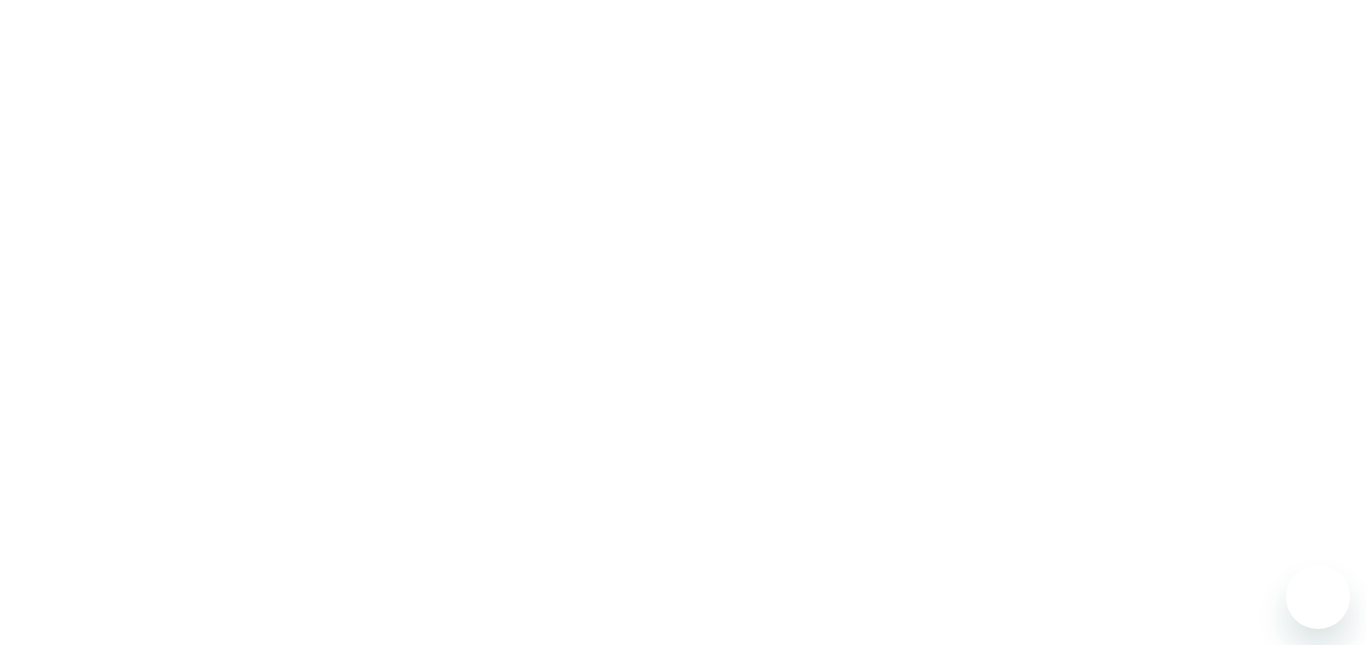 scroll, scrollTop: 0, scrollLeft: 0, axis: both 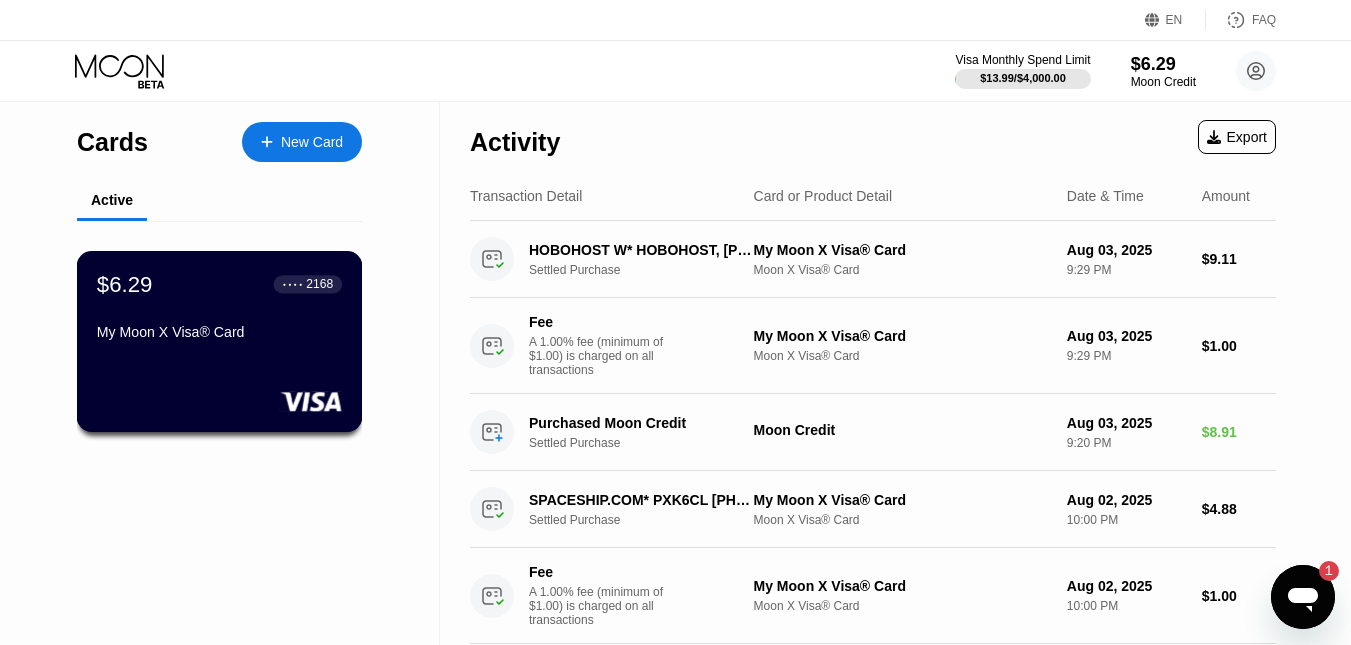 click on "My Moon X Visa® Card" at bounding box center [219, 332] 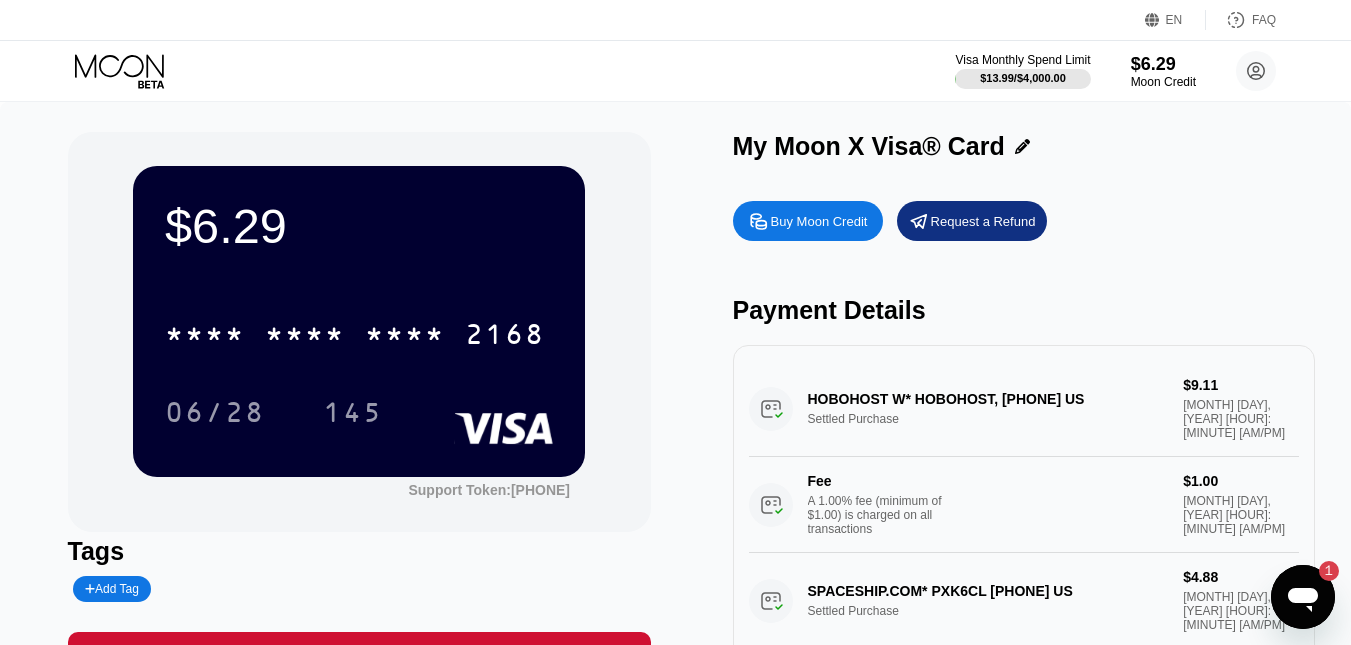 click on "$6.29 * * * * * * * * * * * * 2168 06/28 145" at bounding box center [359, 321] 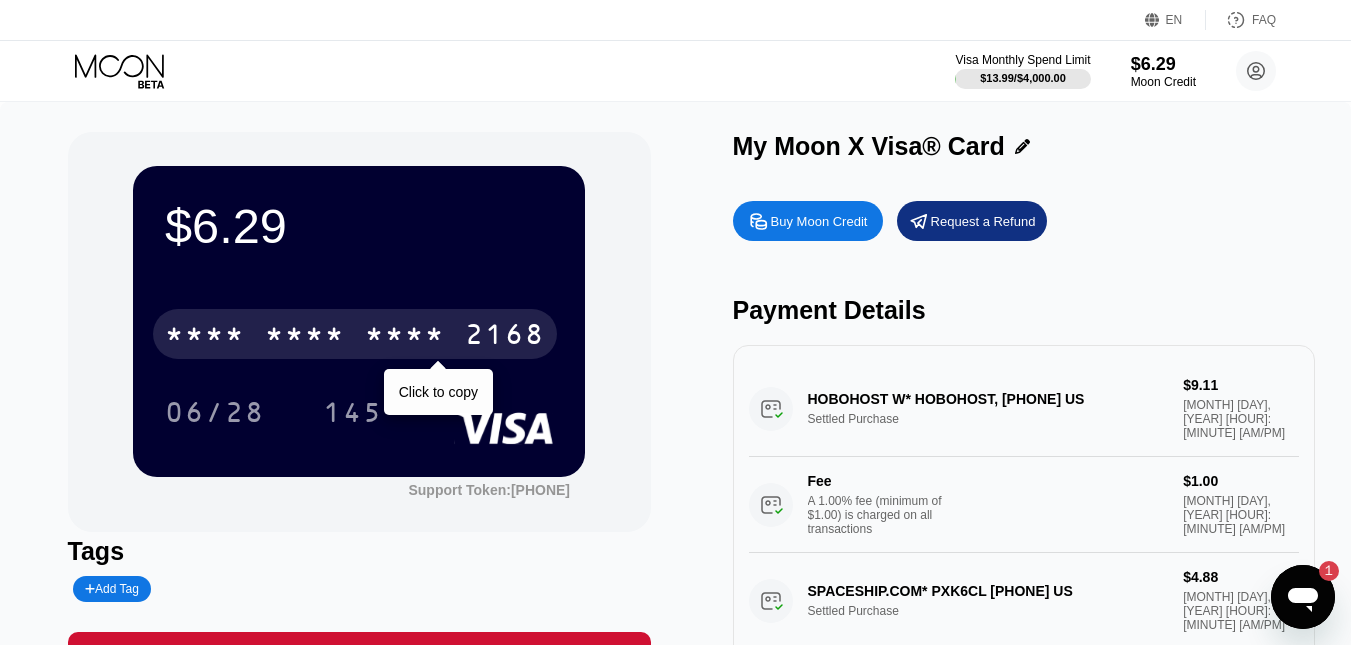 click on "* * * * * * * * * * * * 2168" at bounding box center [355, 334] 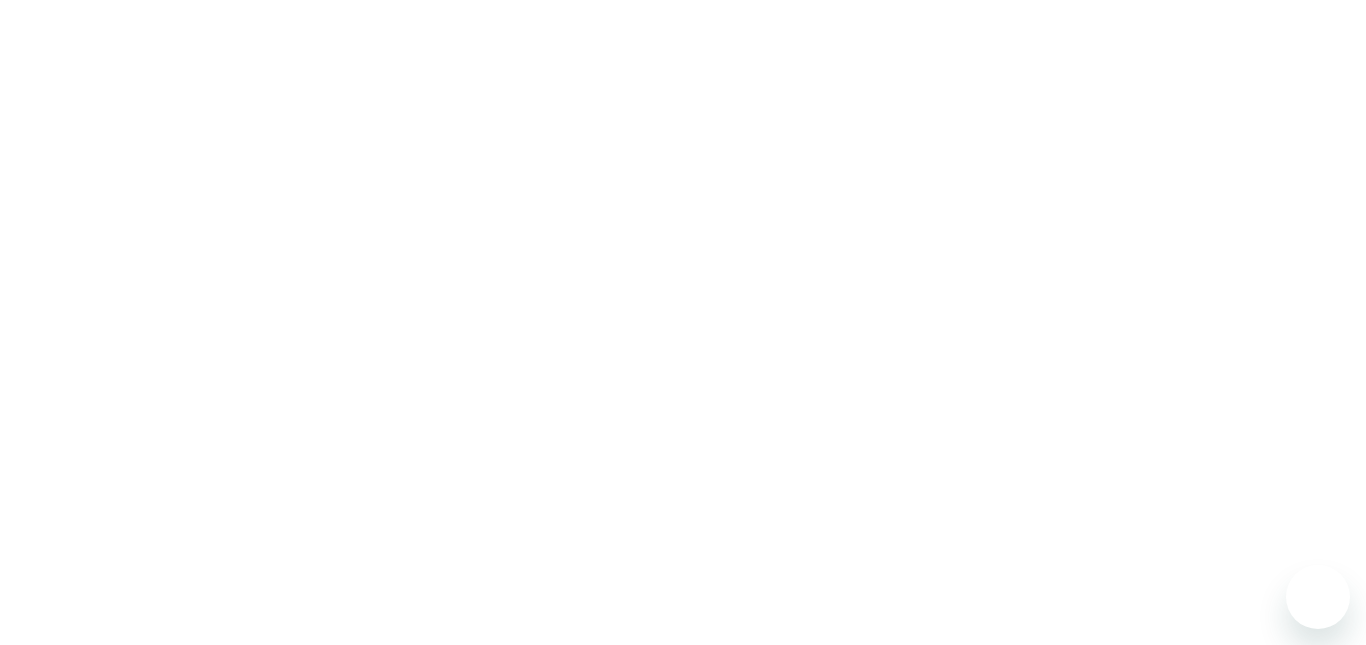 scroll, scrollTop: 0, scrollLeft: 0, axis: both 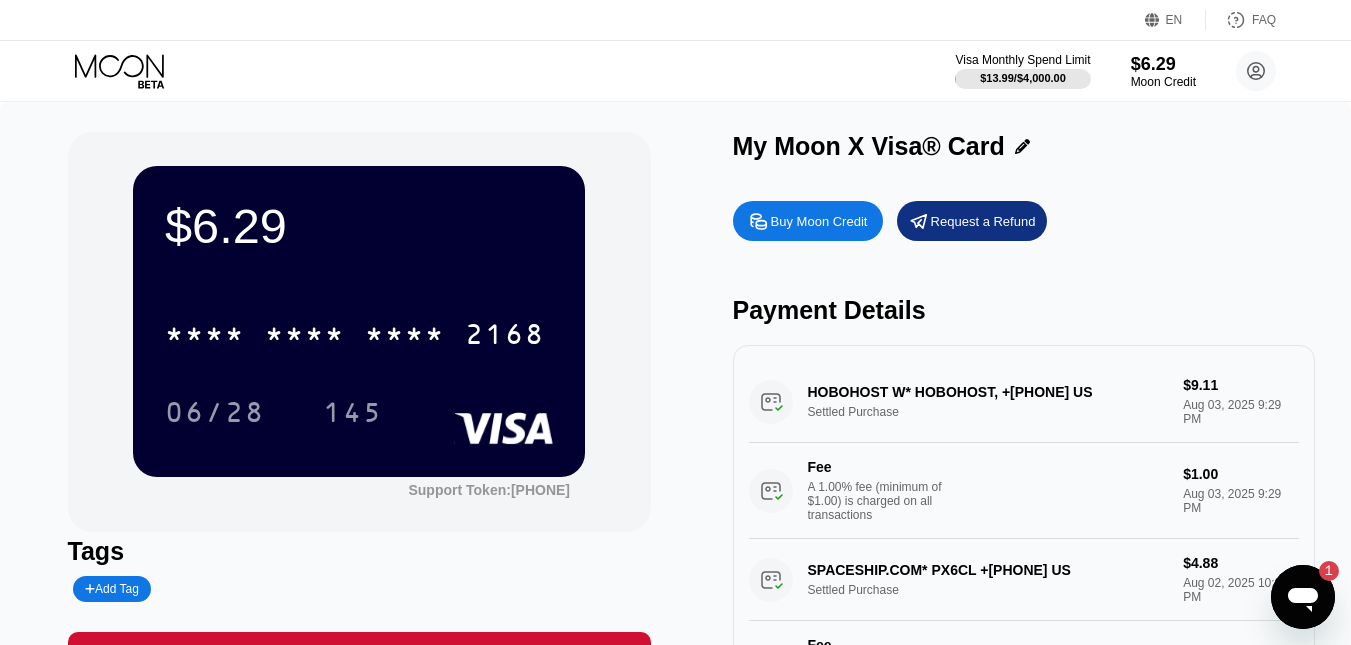 click 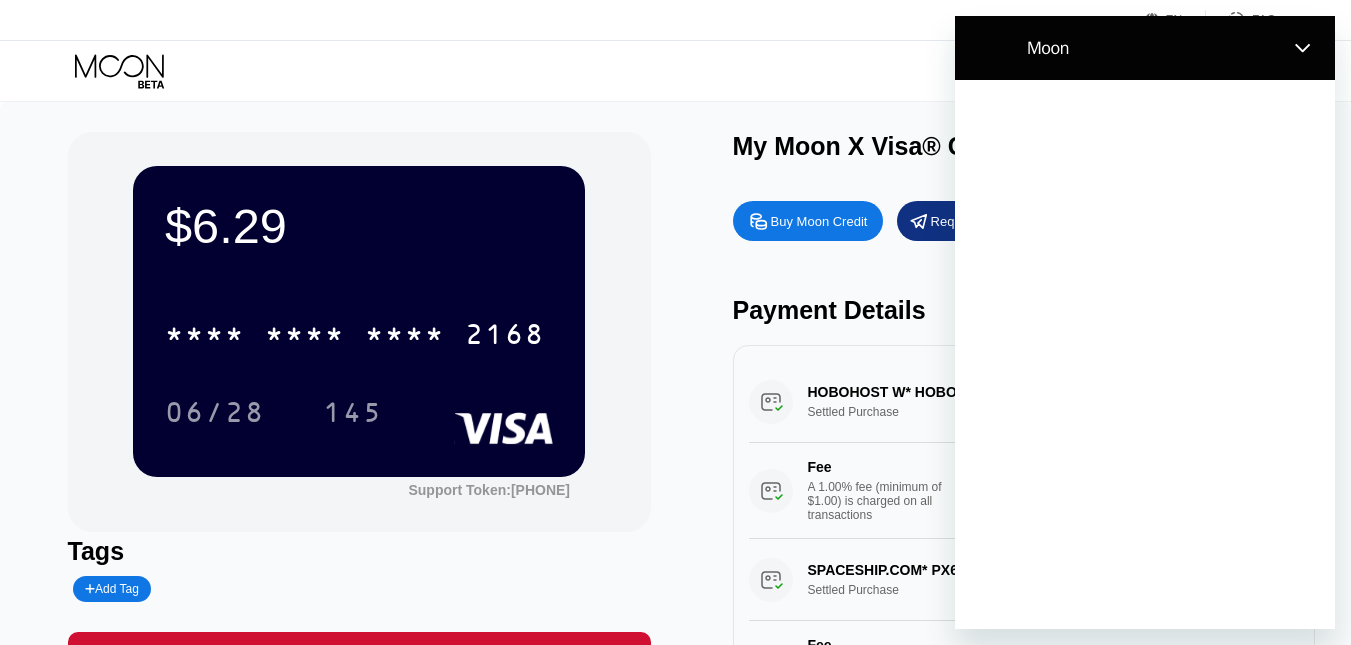 scroll, scrollTop: 0, scrollLeft: 0, axis: both 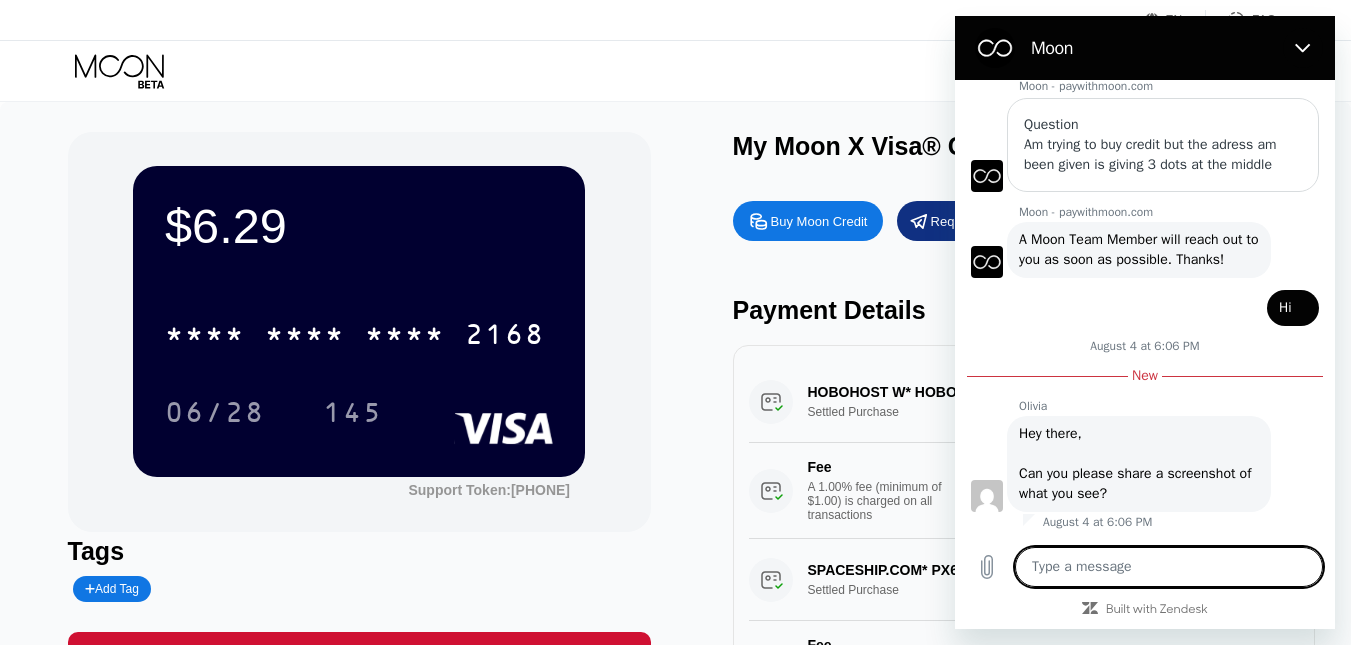 click at bounding box center [1169, 567] 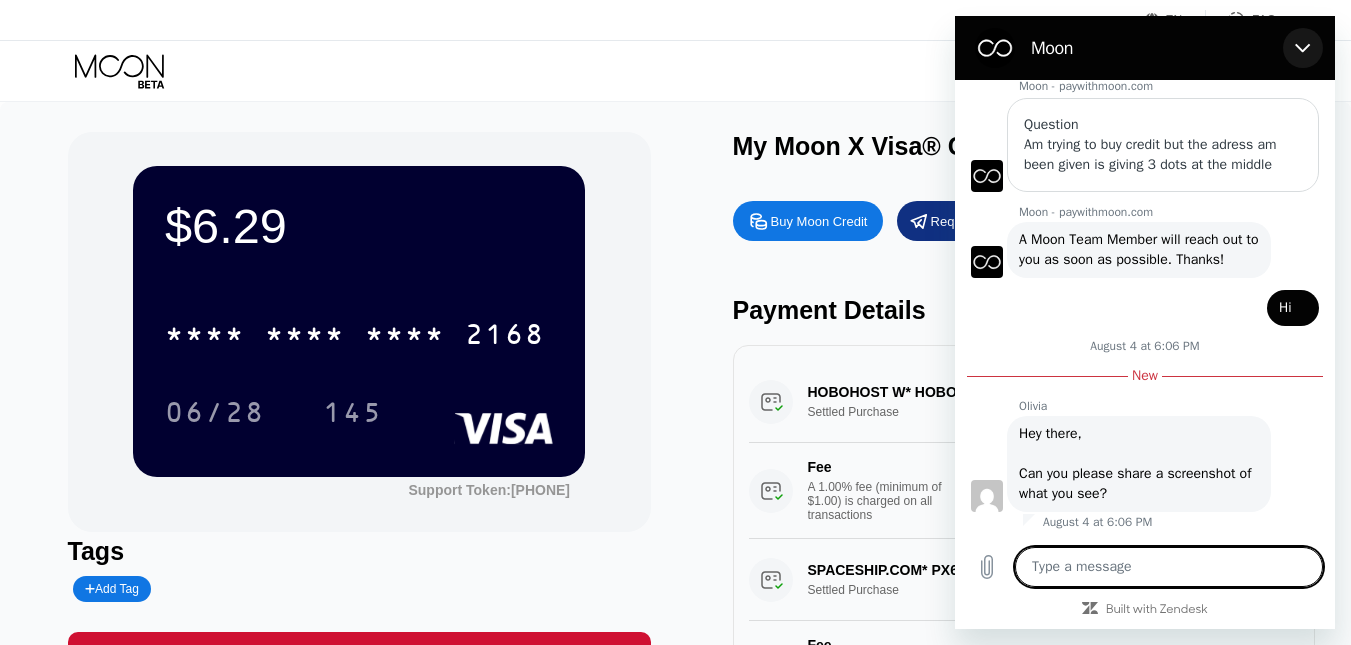 click at bounding box center (1303, 48) 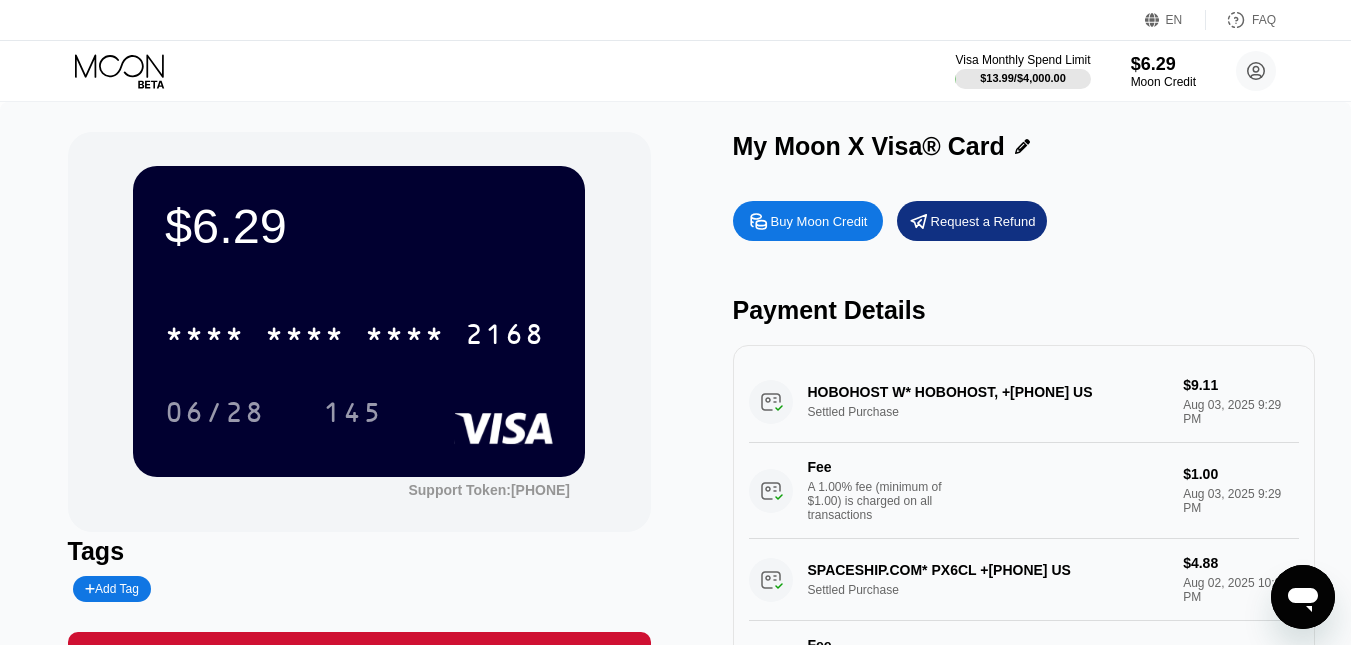 click at bounding box center (1303, 597) 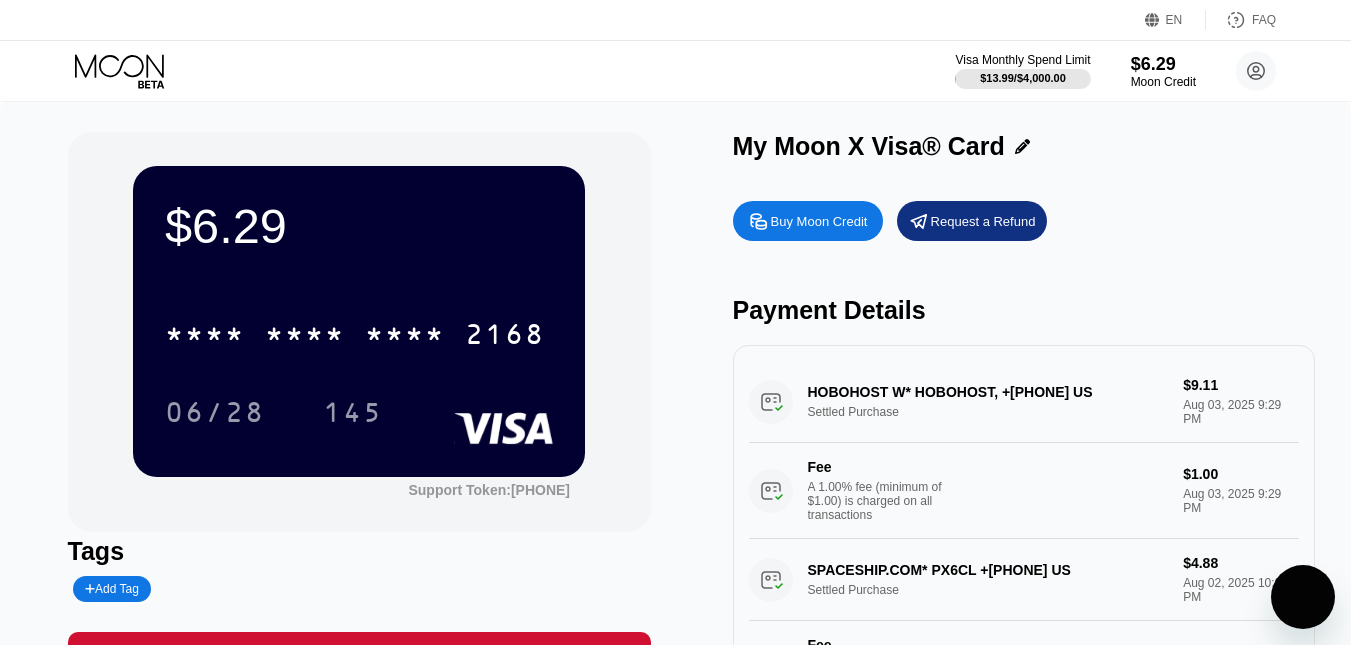 scroll, scrollTop: 176, scrollLeft: 0, axis: vertical 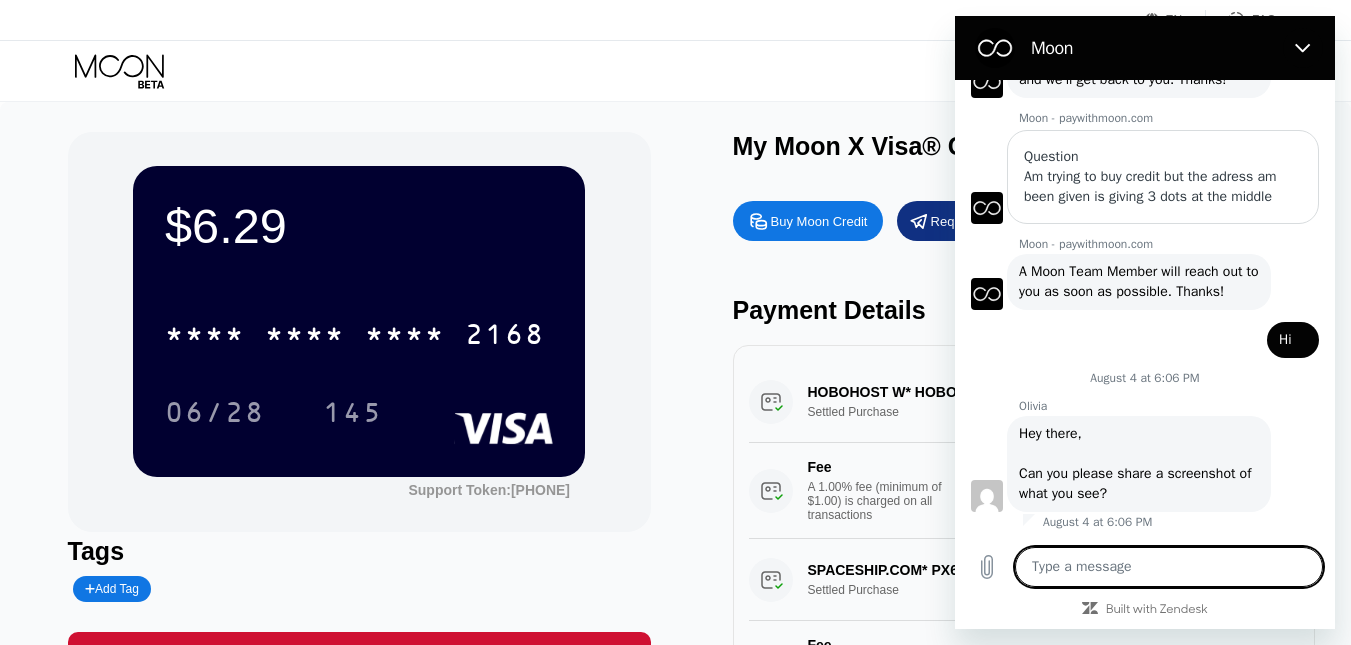 type on "h" 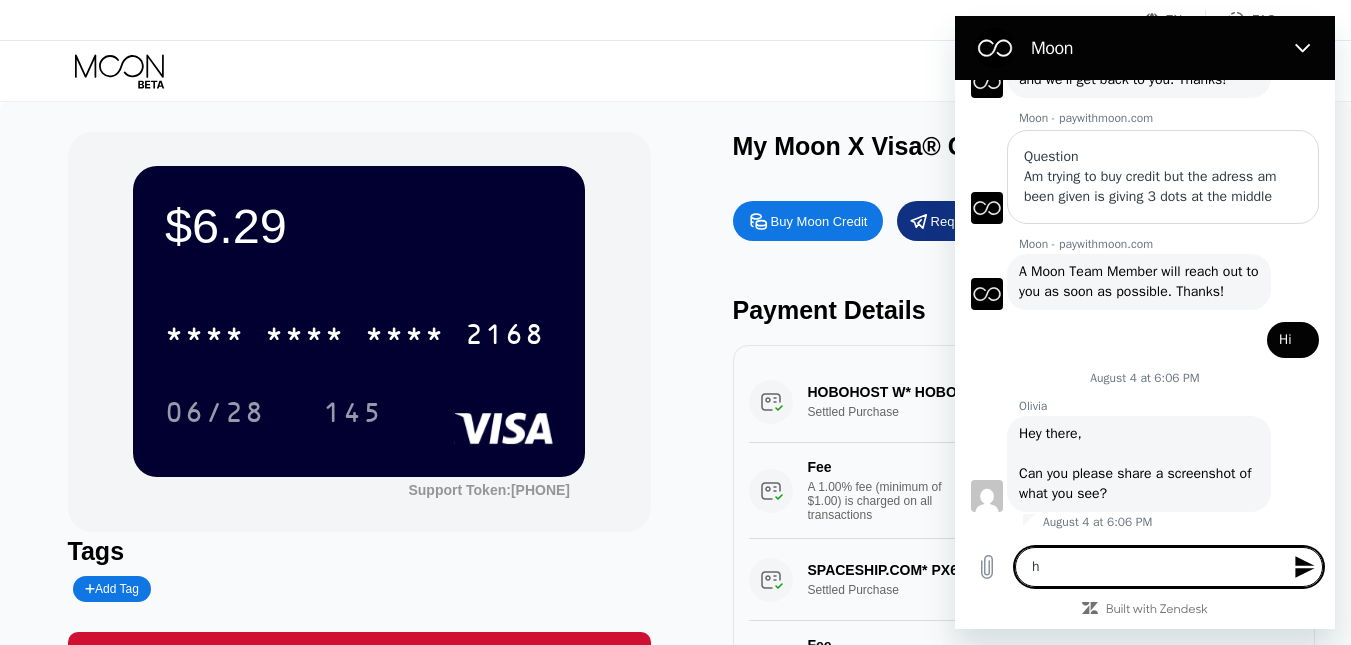 type on "hi" 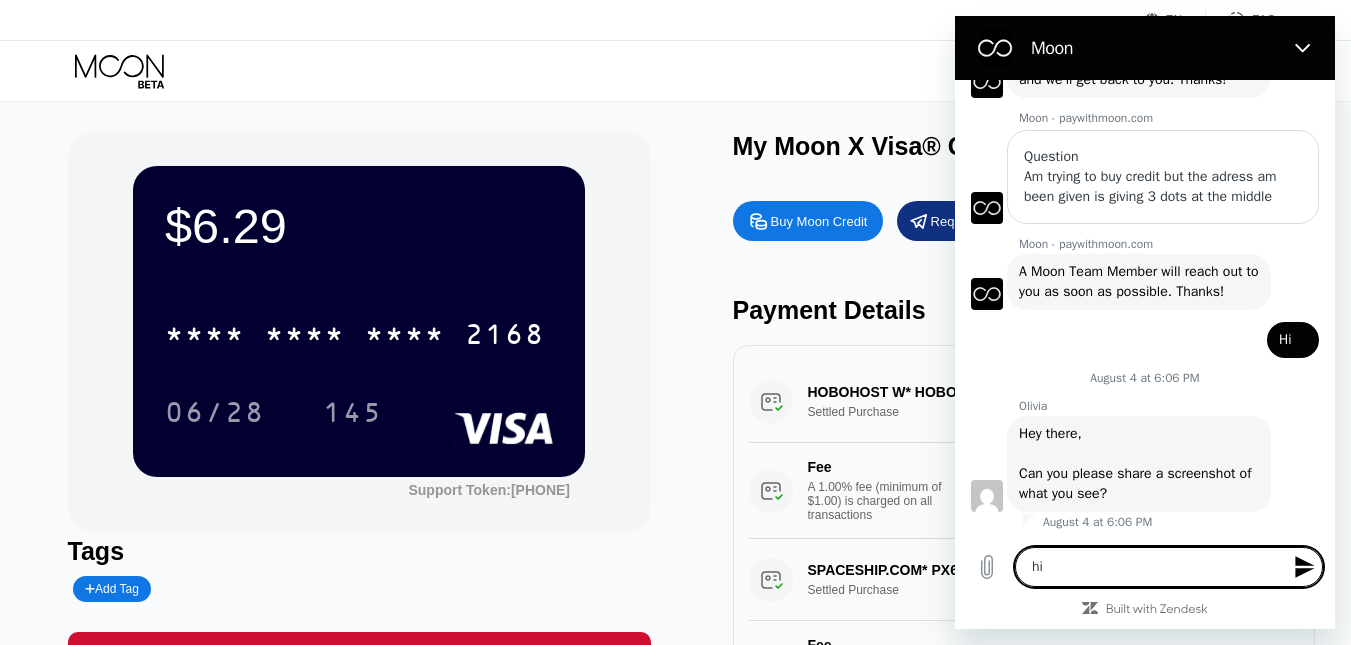 type on "x" 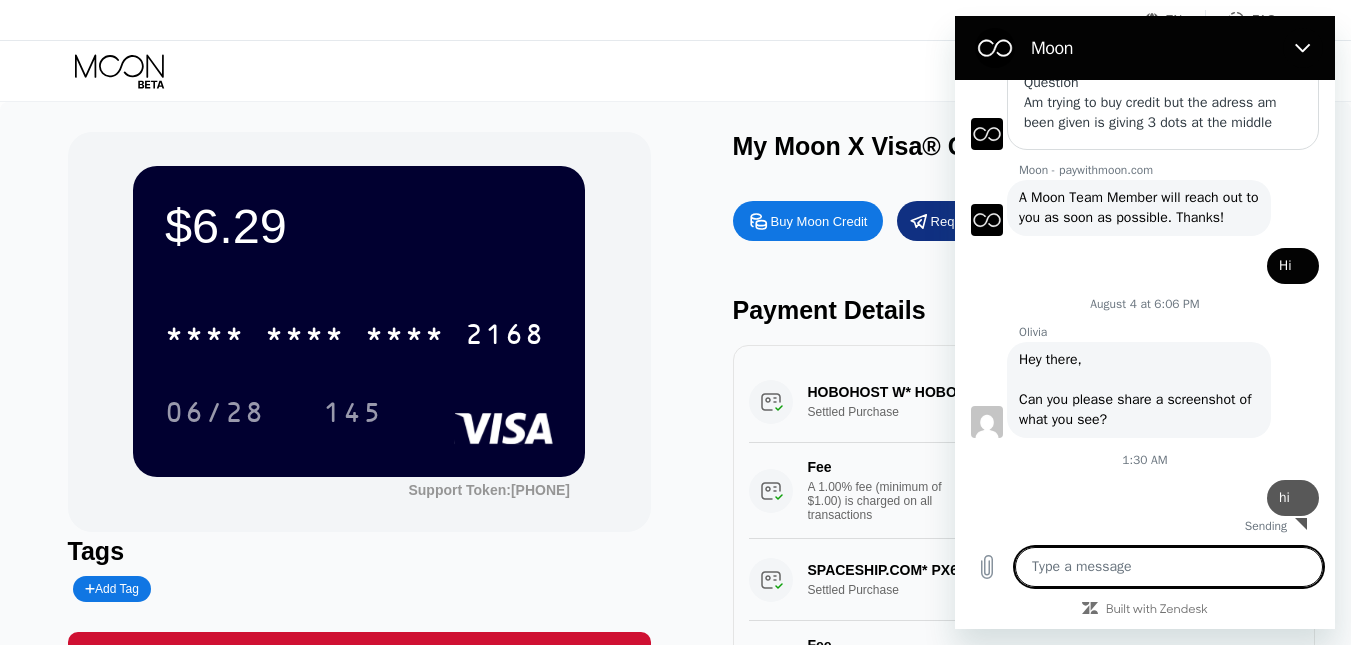 type on "c" 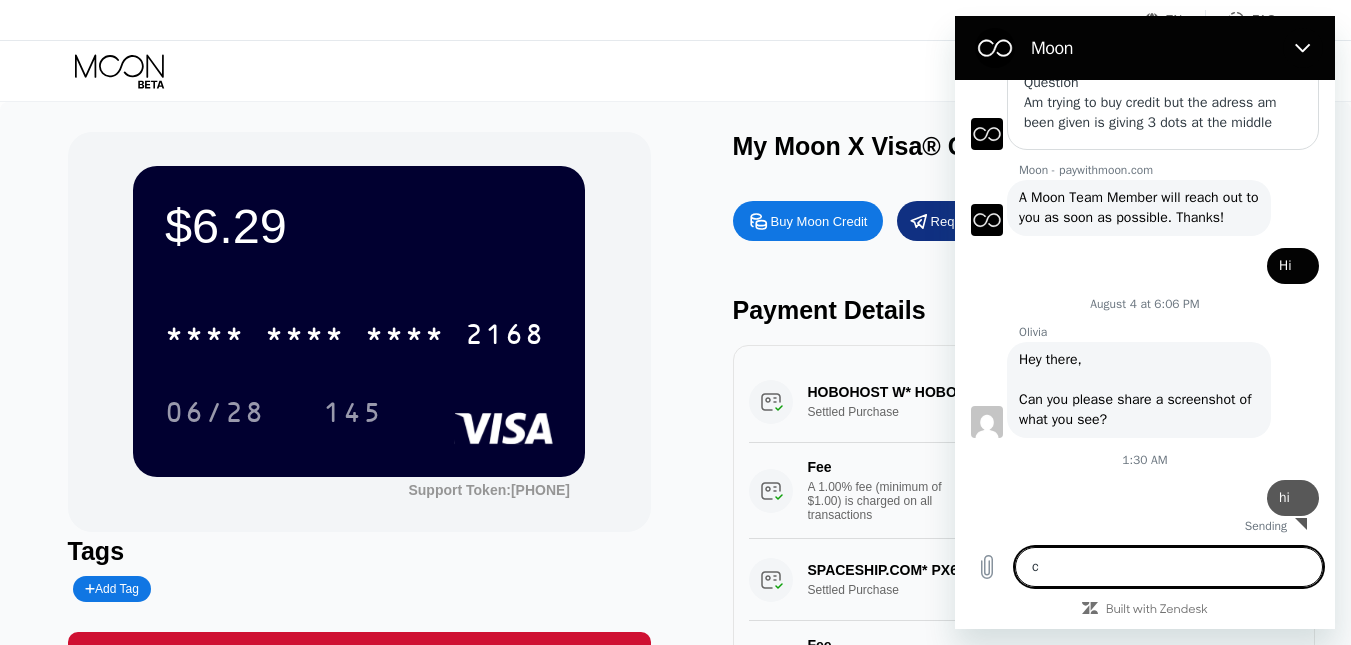 type on "x" 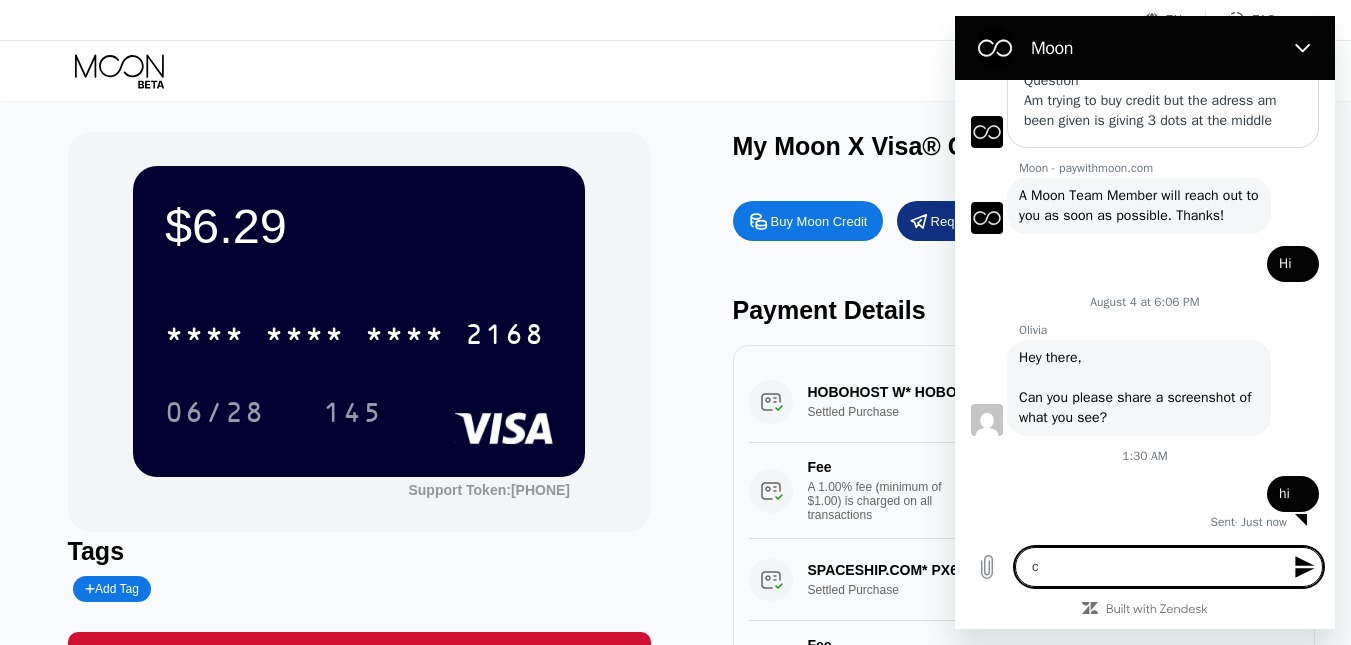 scroll, scrollTop: 252, scrollLeft: 0, axis: vertical 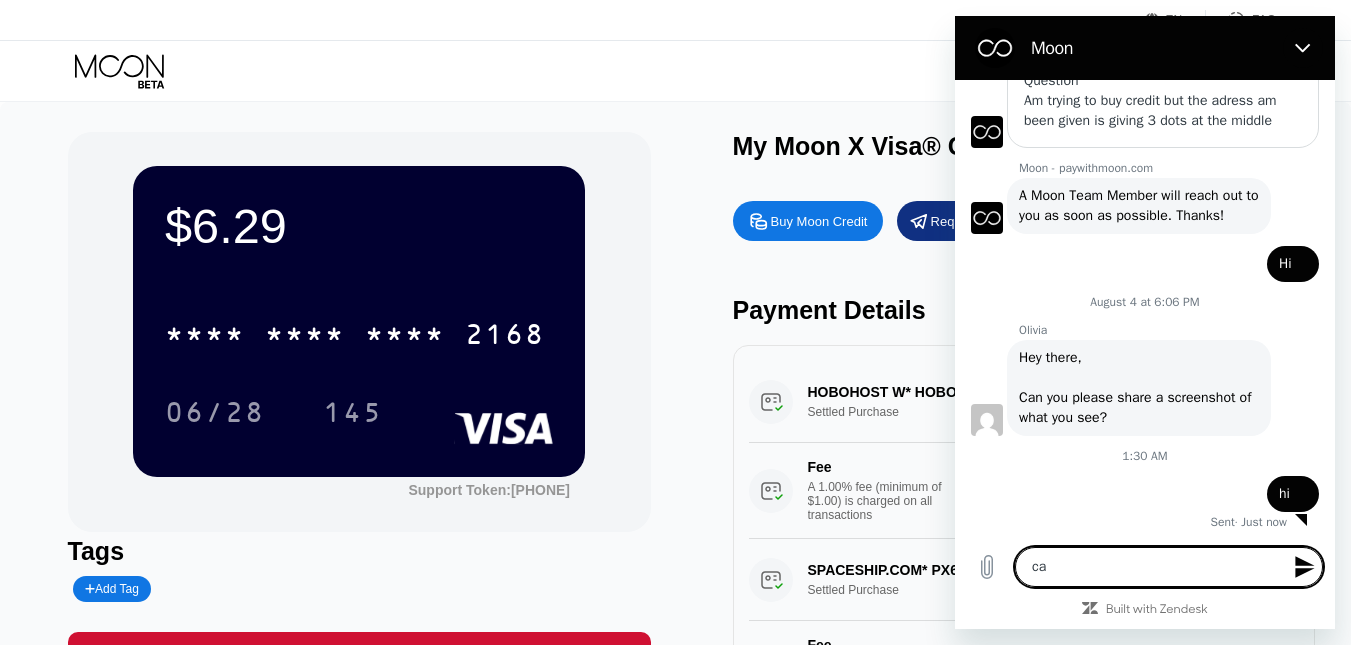 type on "can" 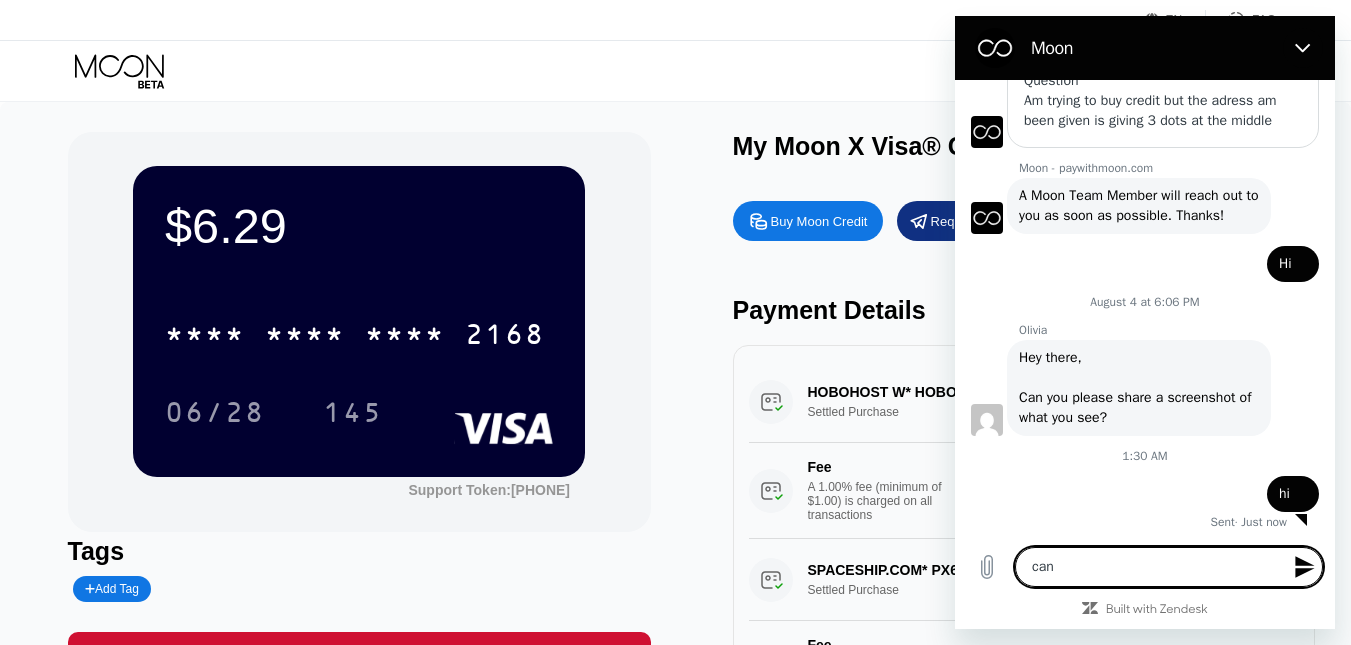 type on "x" 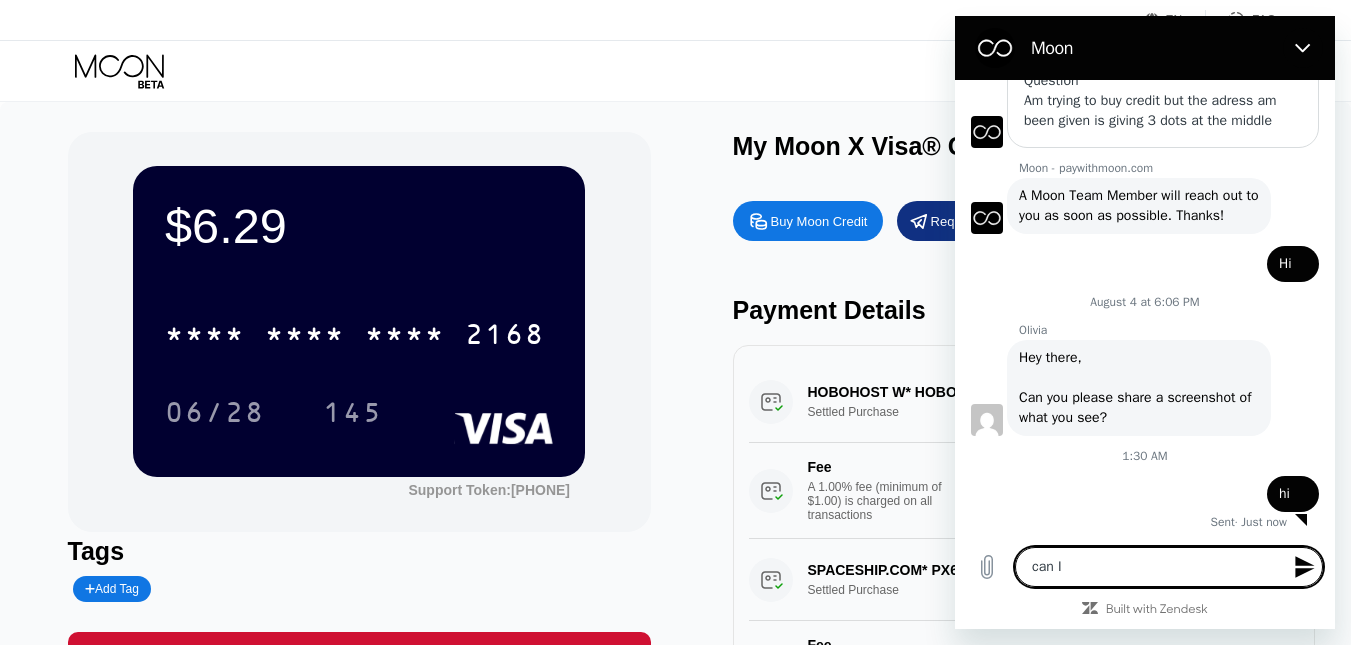 type on "x" 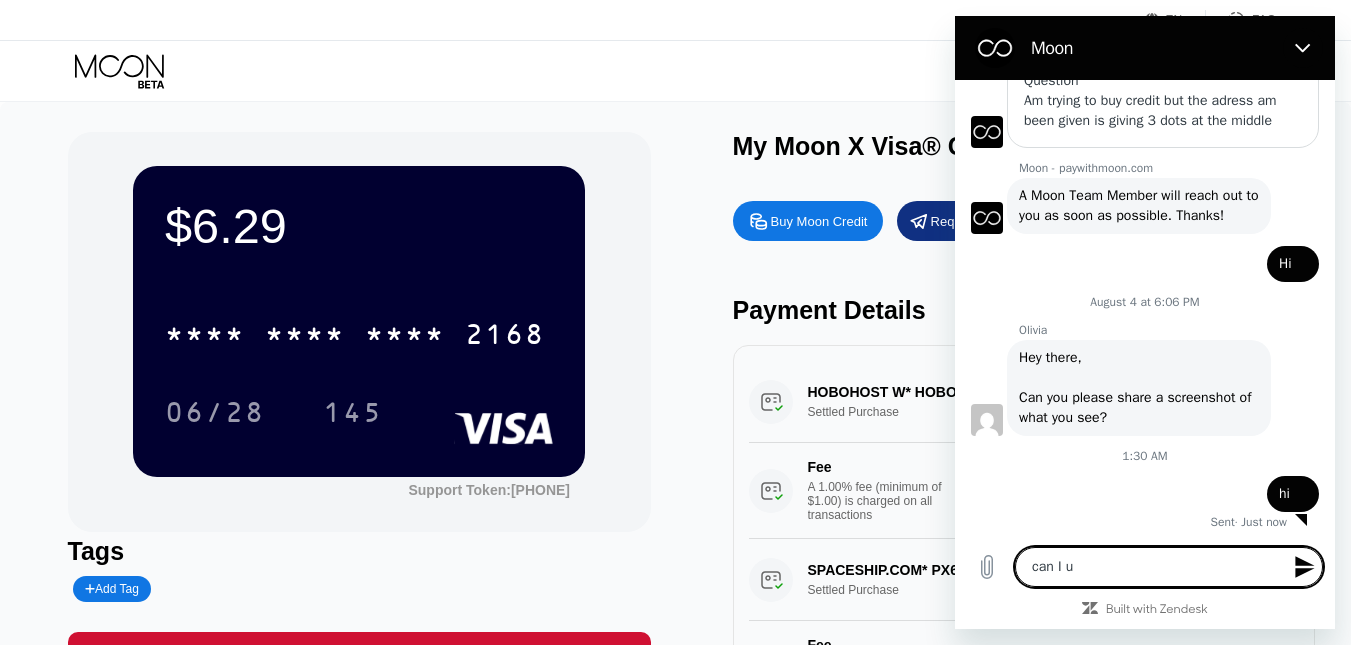type on "can I us" 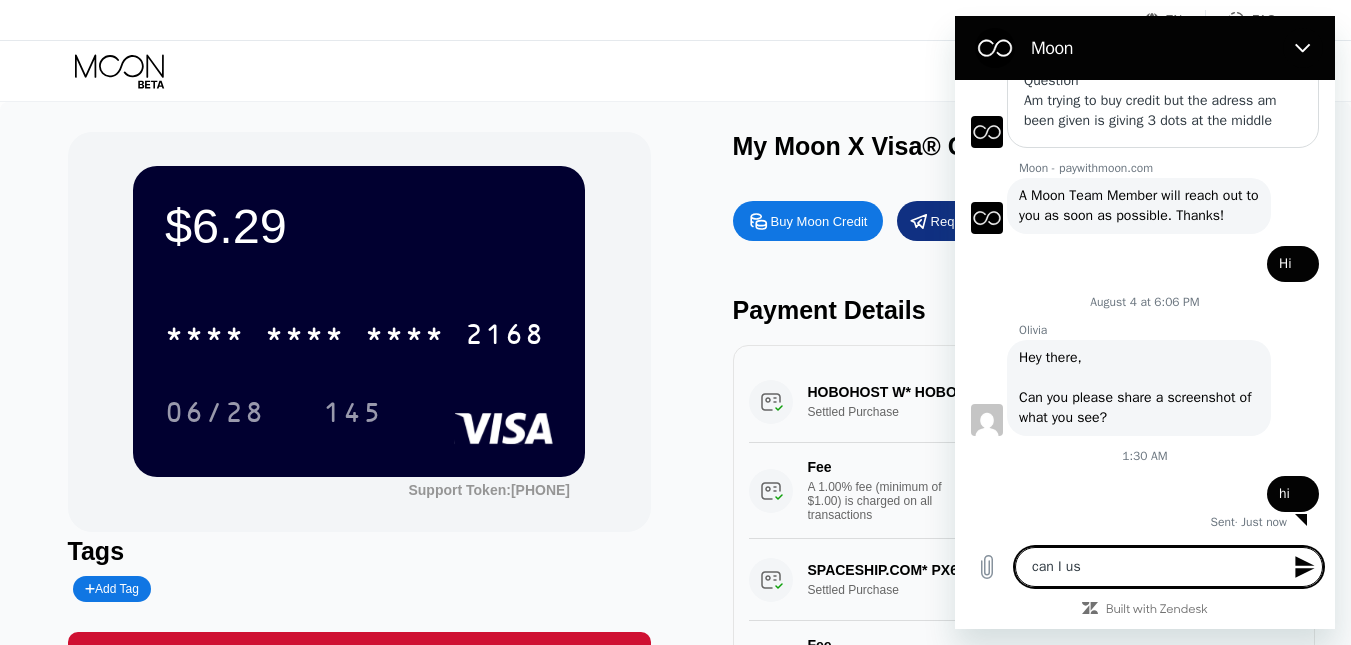 type on "can I use" 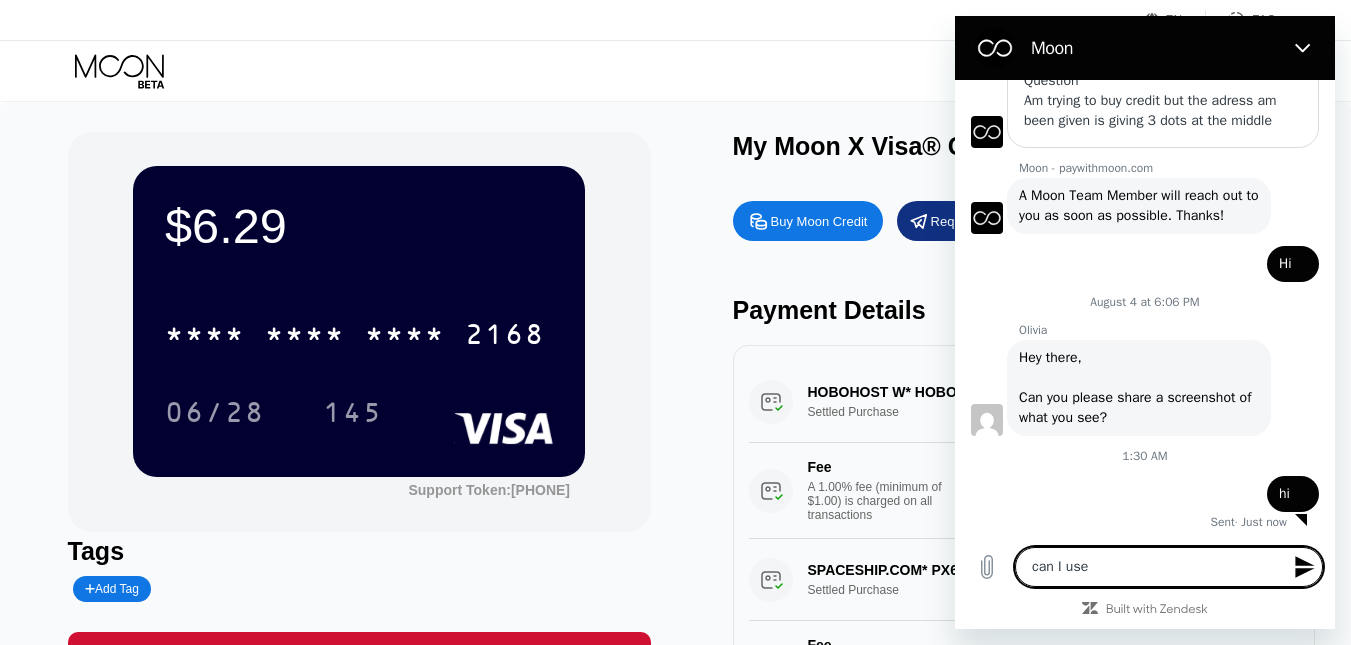 type on "x" 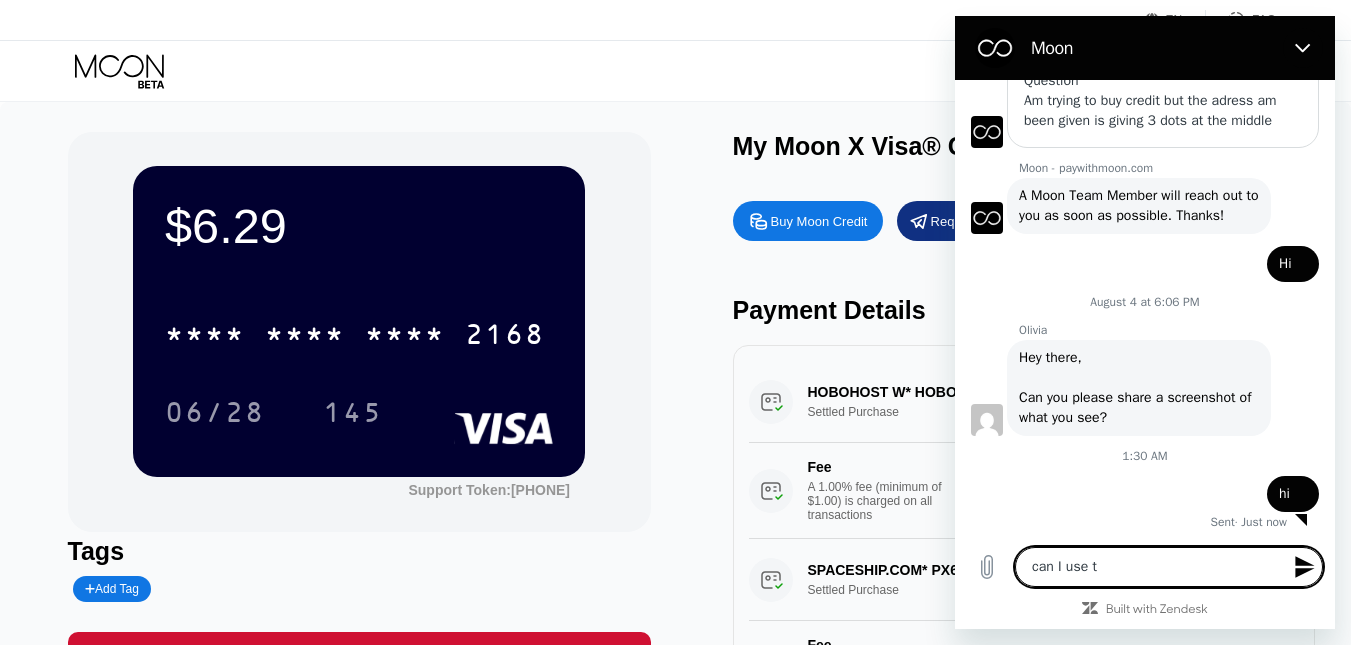 type on "can I use th" 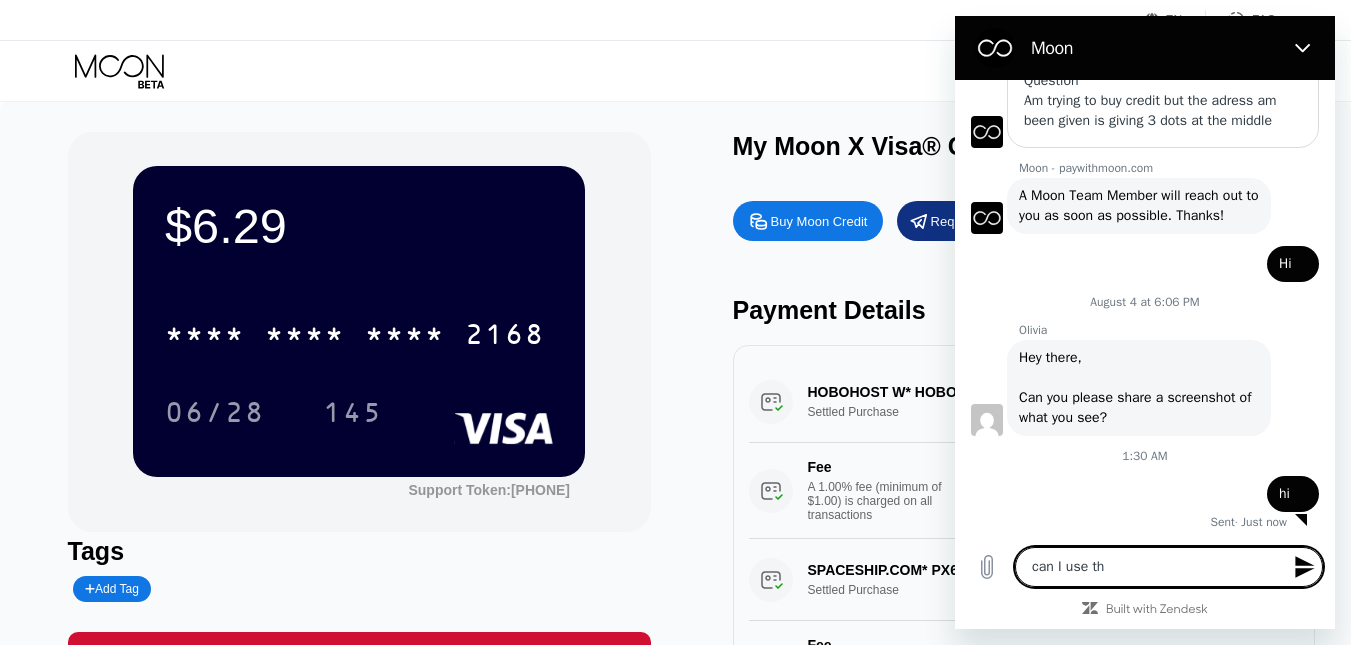 type on "can I use the" 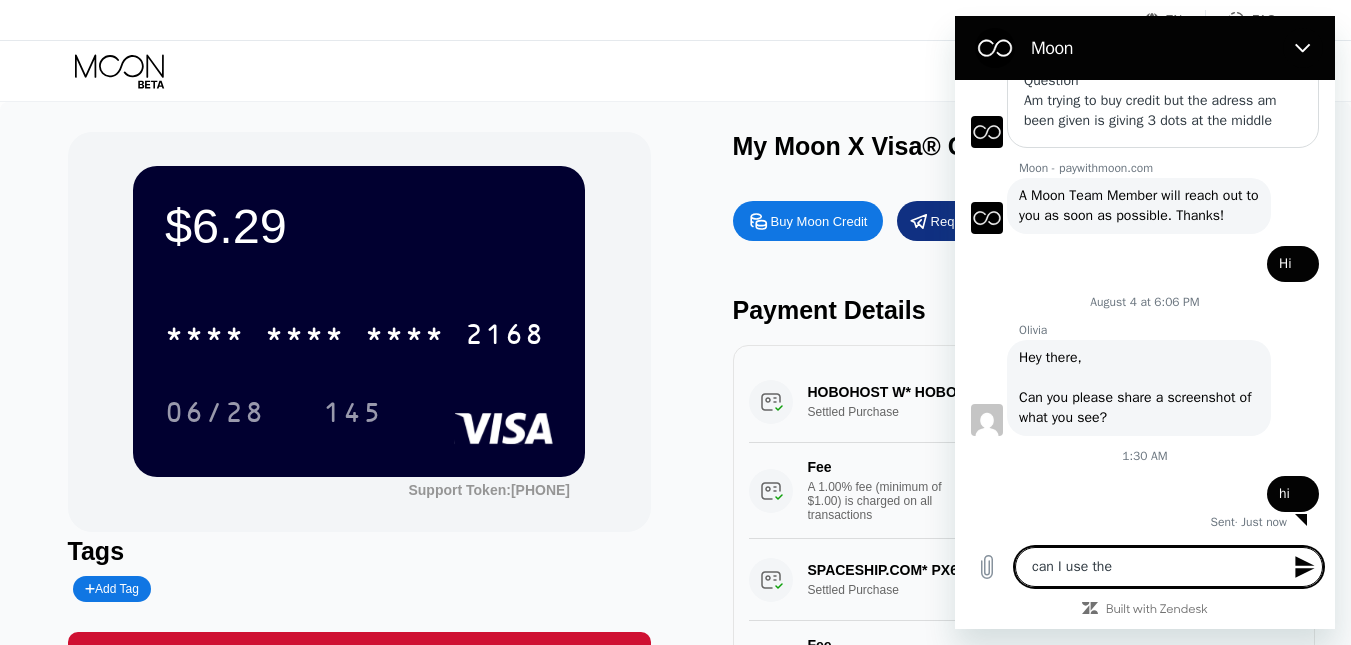 type on "can I use th" 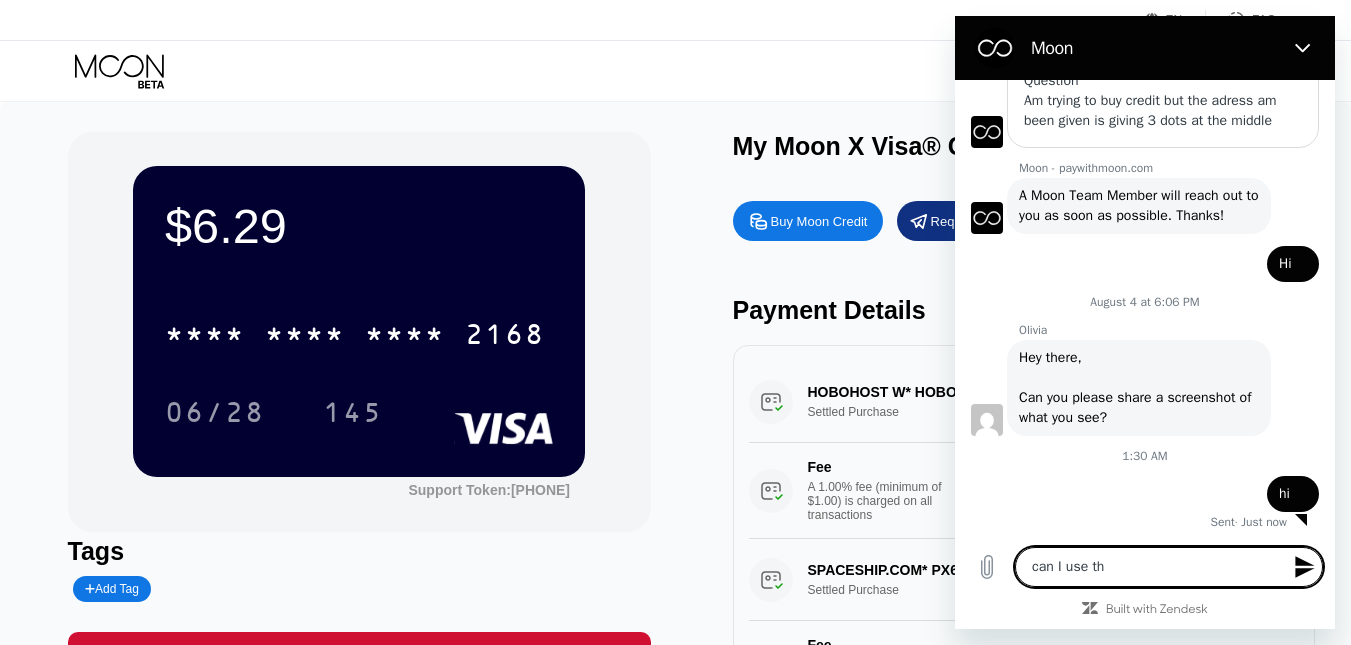 type on "can I use t" 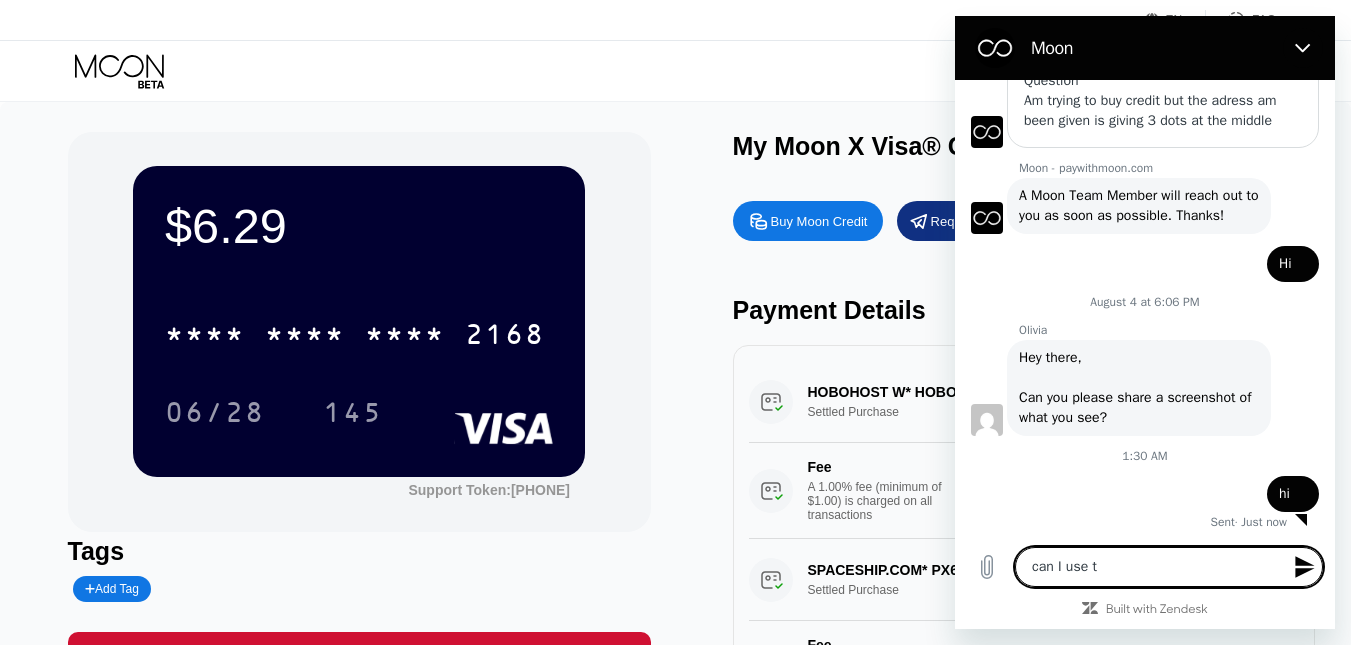 type on "can I use" 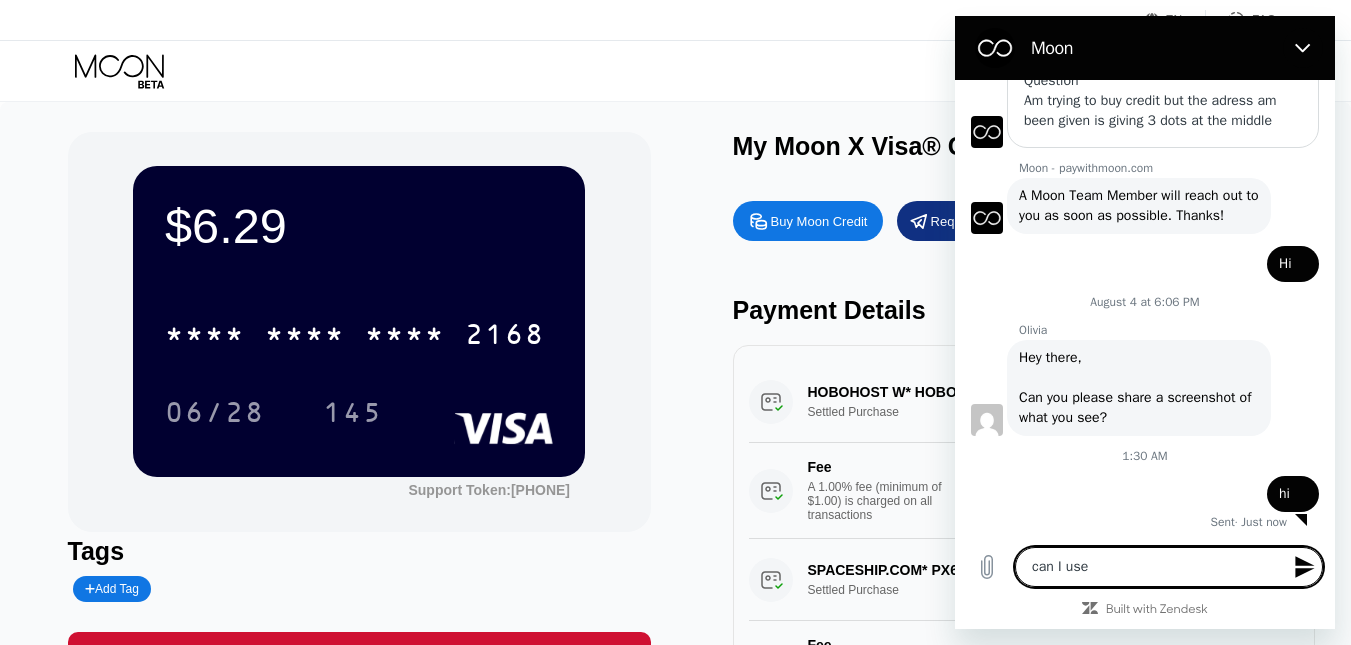 type on "can I use m" 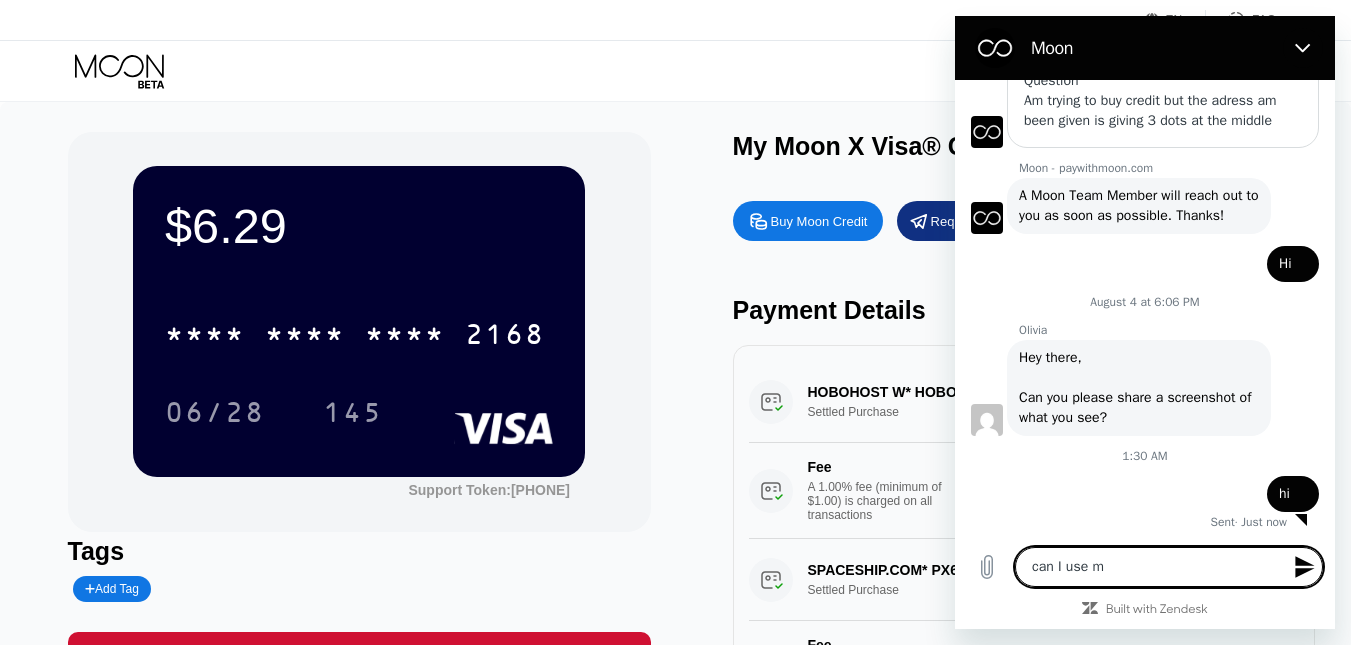 type on "can I use my" 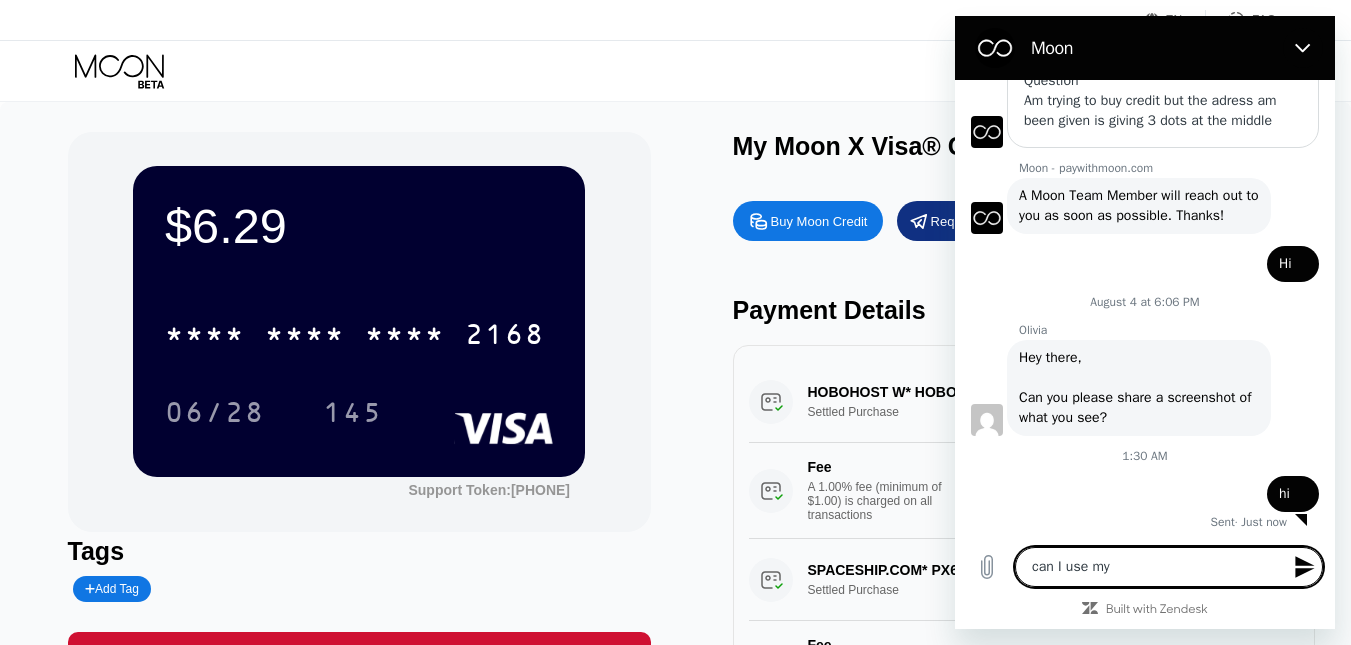 type on "can I use my" 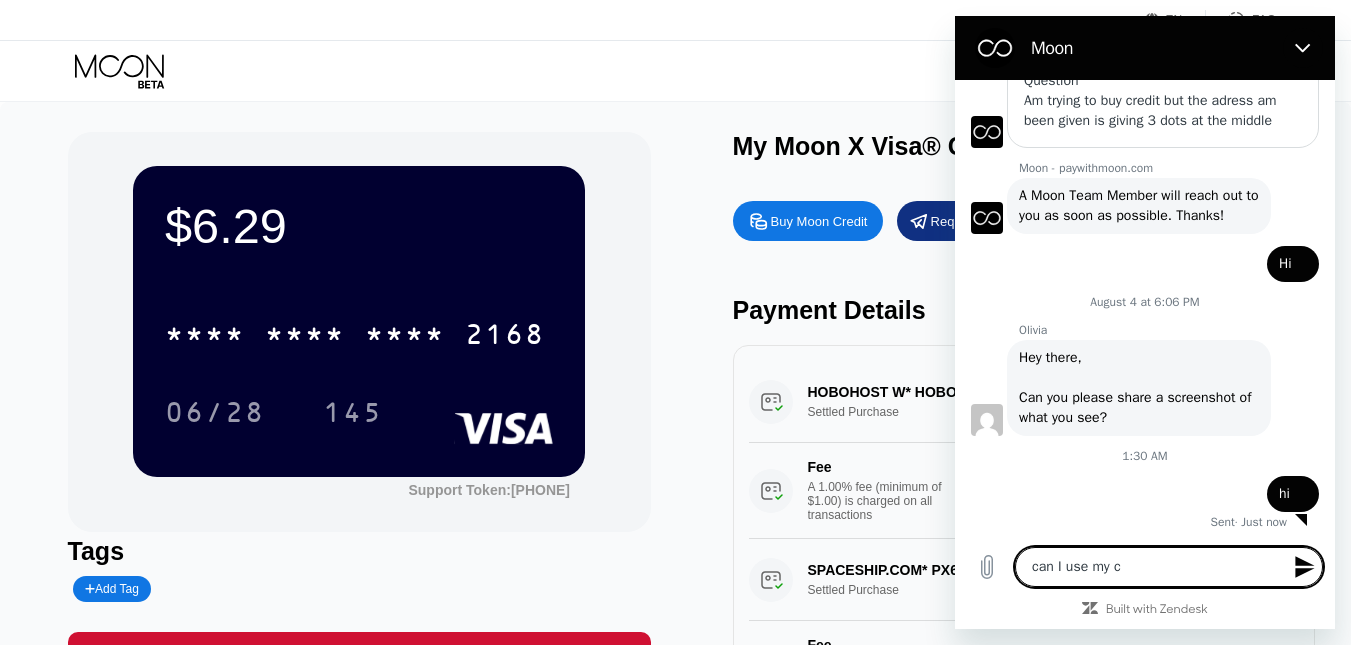type on "can I use my ca" 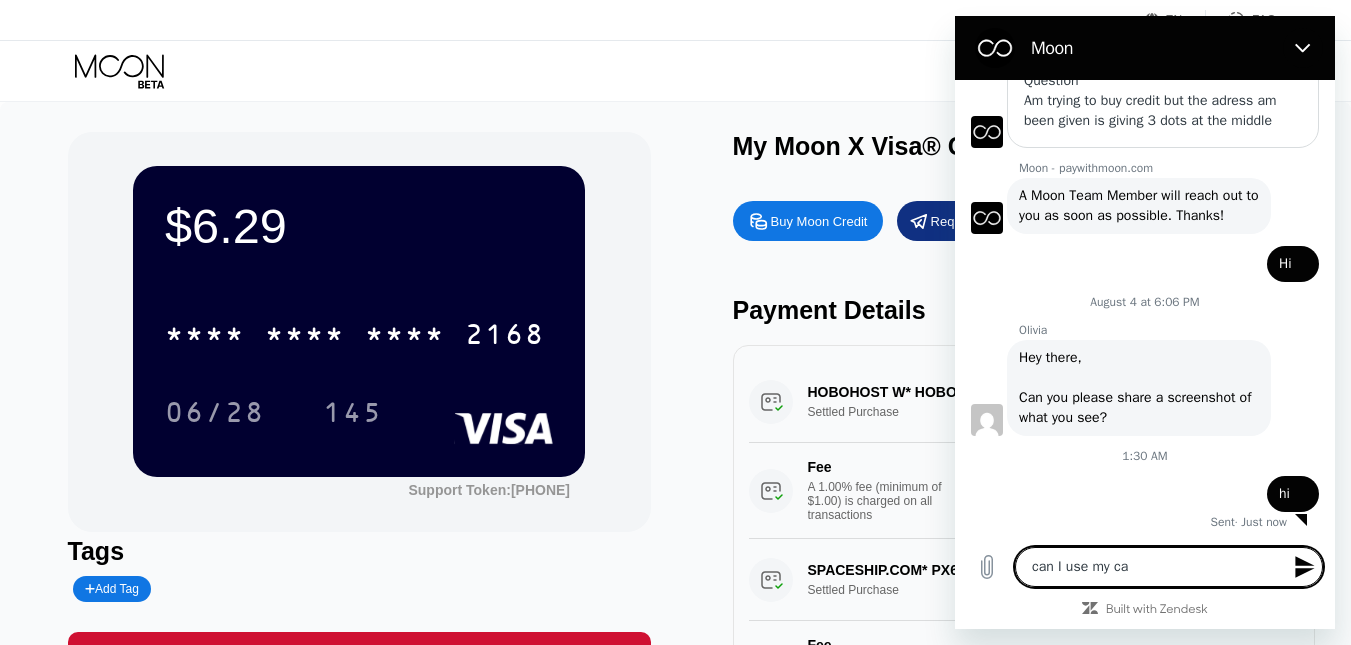 type on "can I use my car" 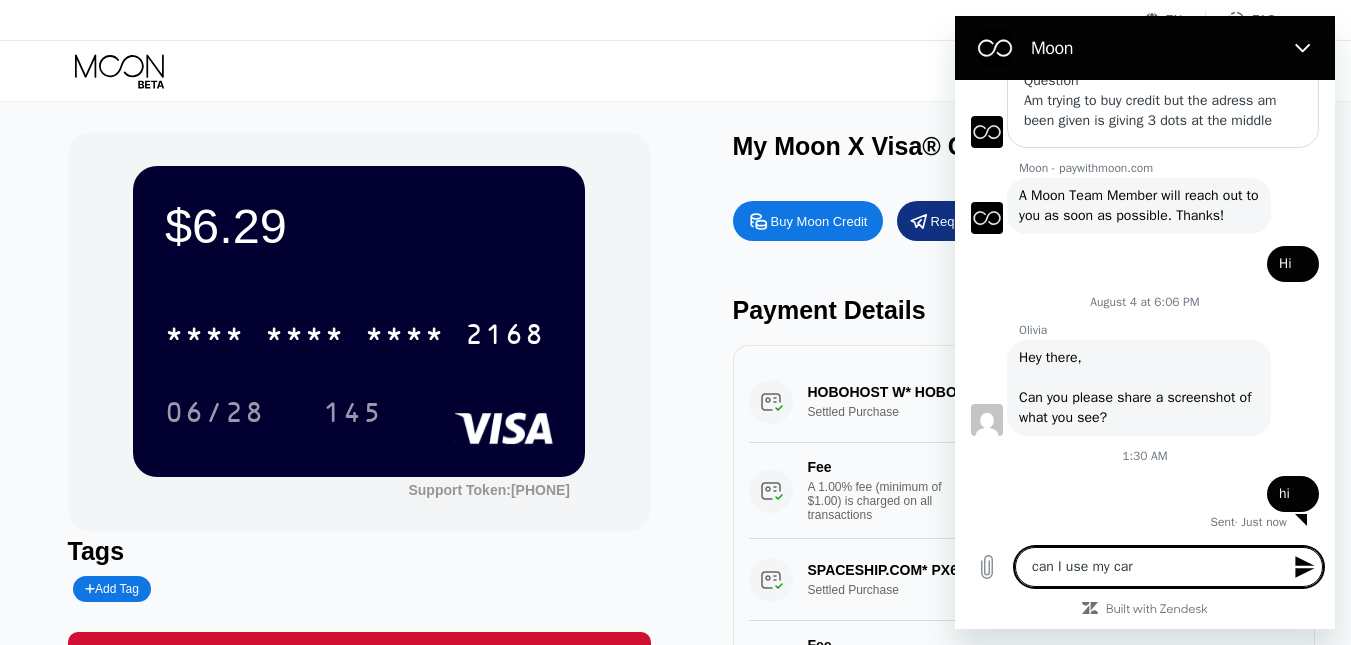 type on "can I use my card" 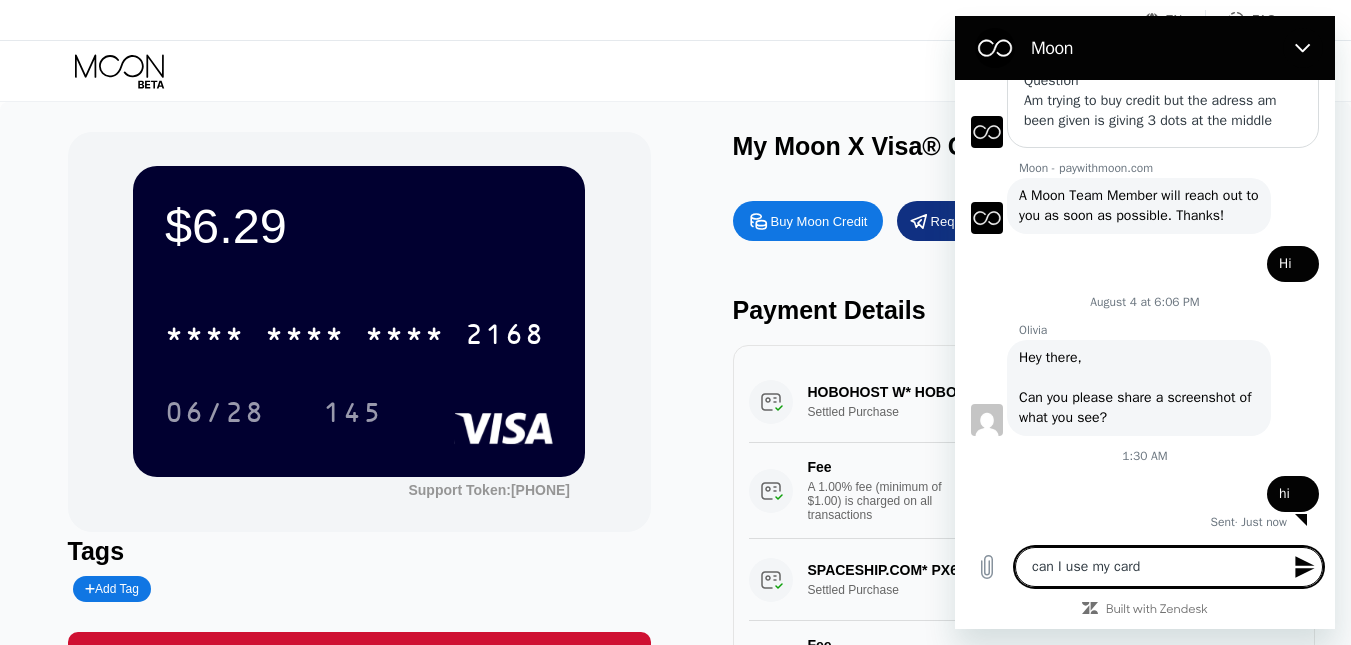 type on "can I use my card" 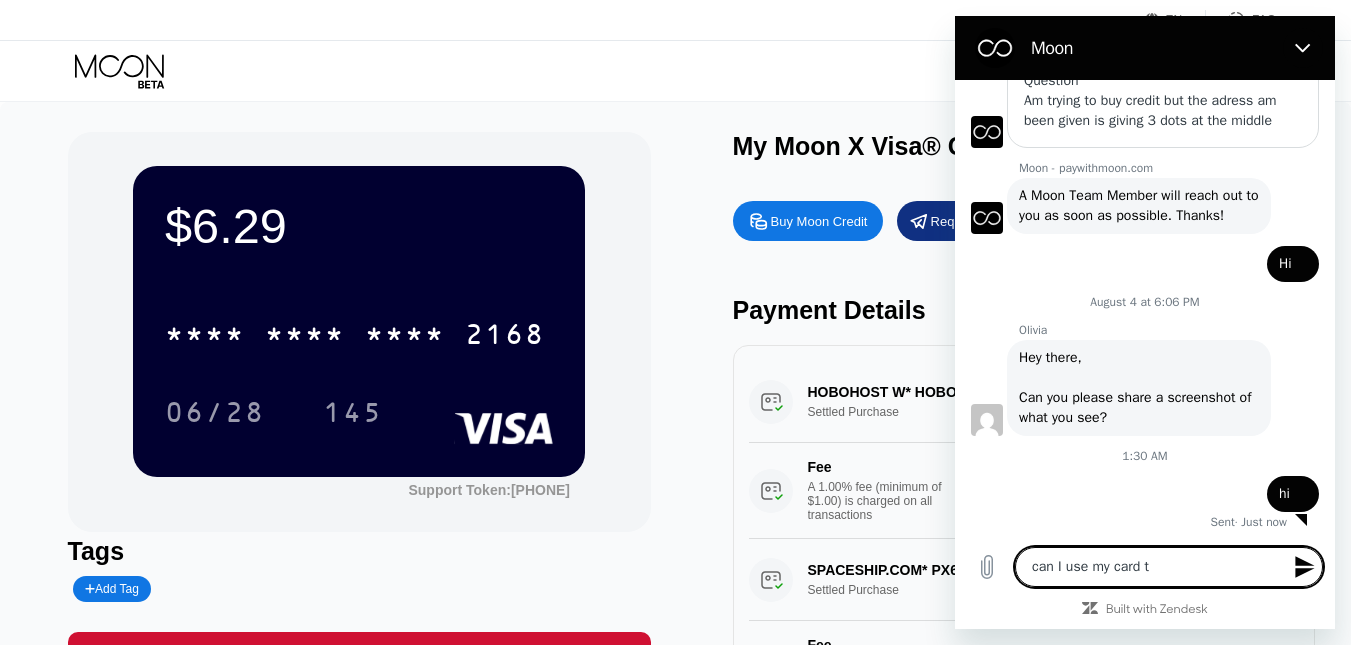 type on "can I use my card to" 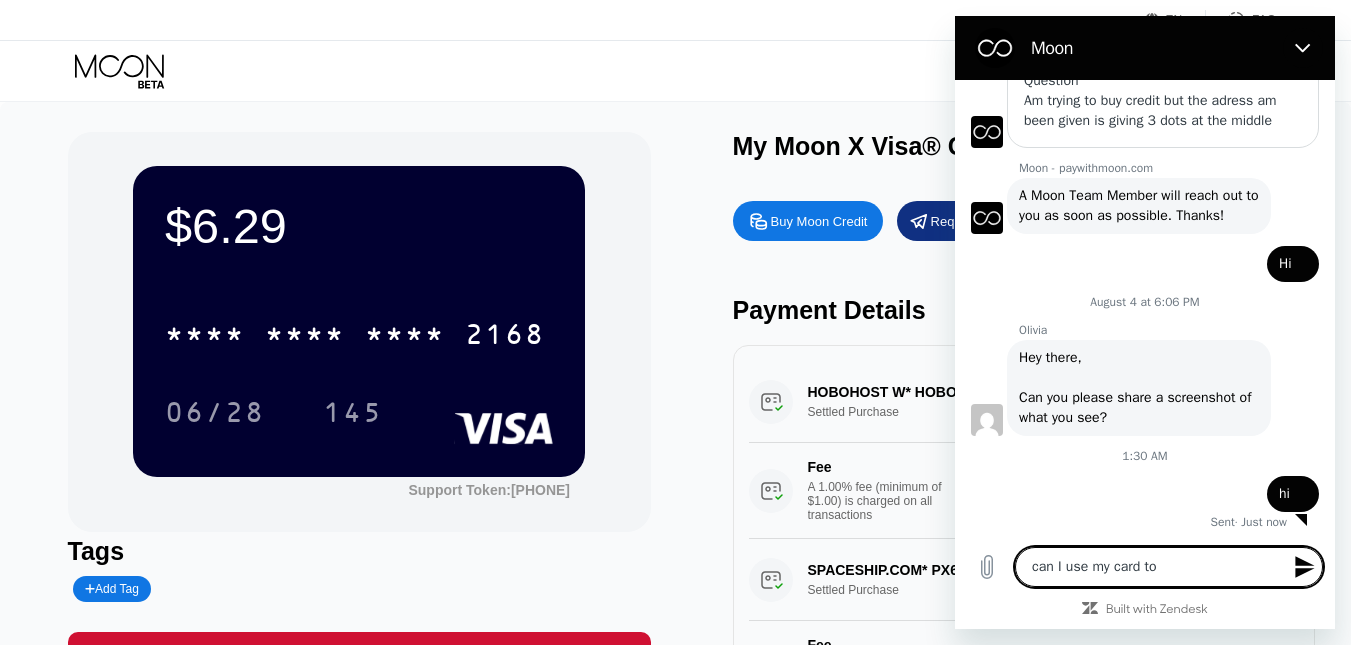 type on "can I use my card to" 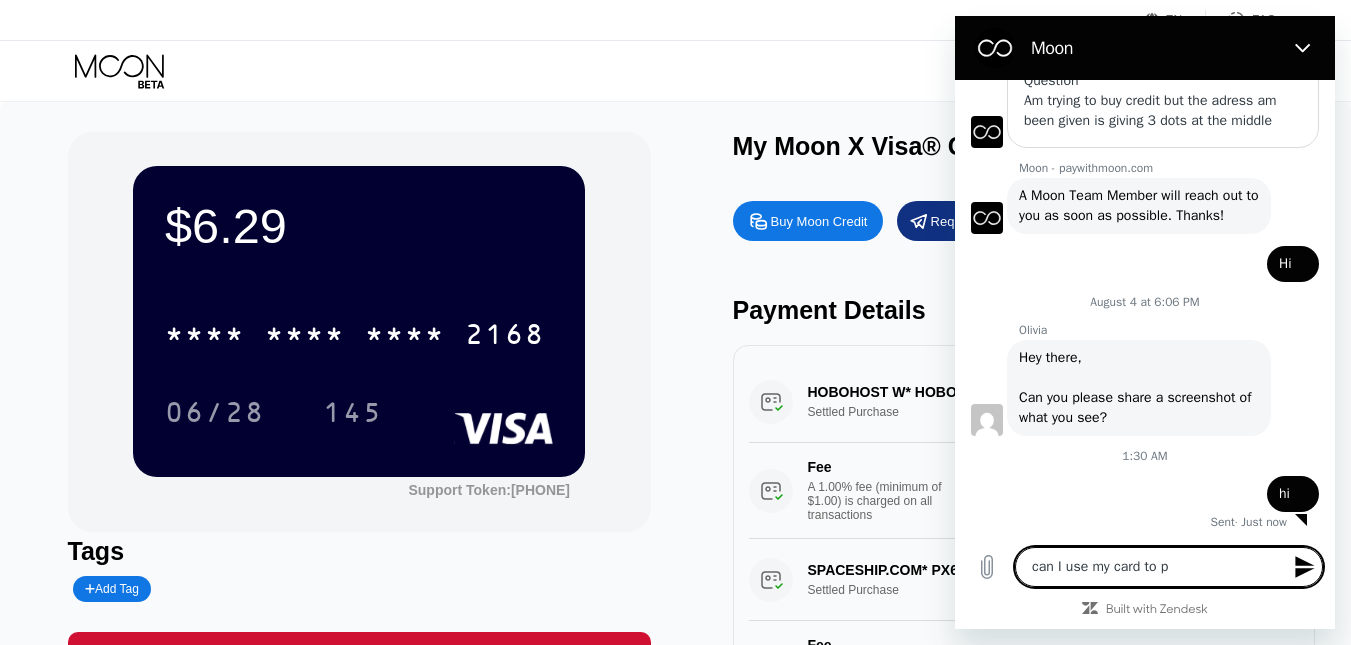 type on "can I use my card to pr" 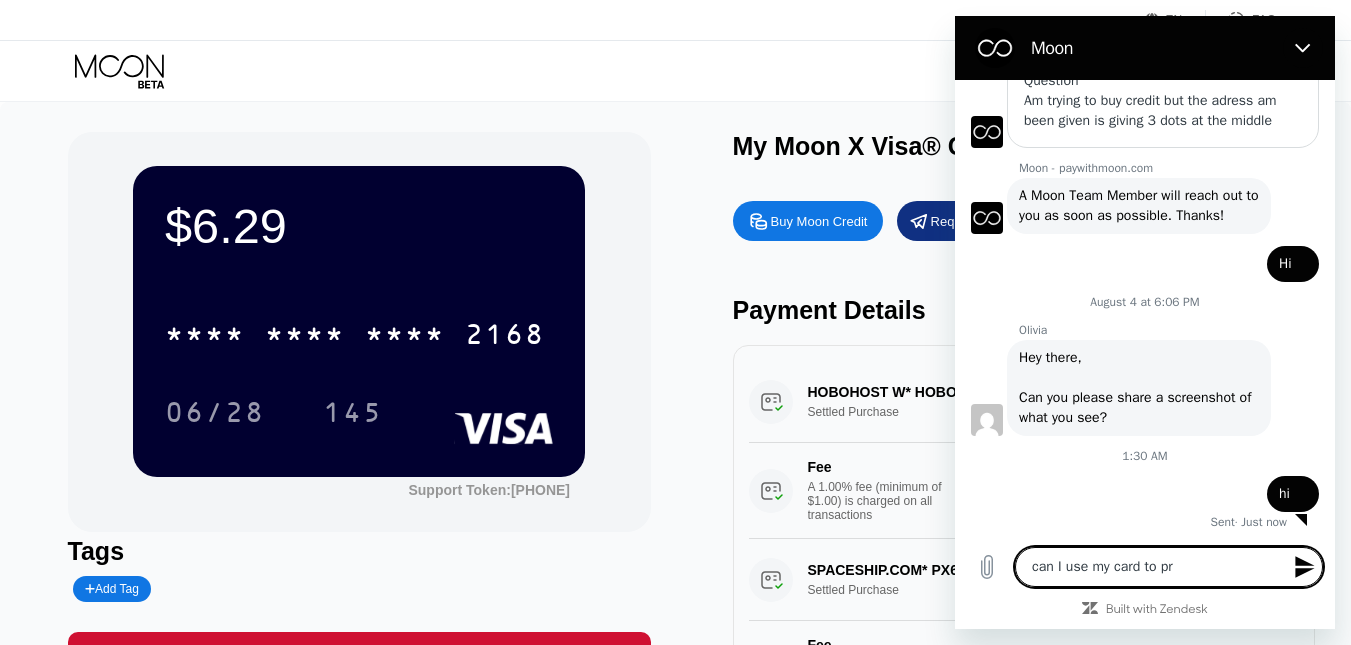 type on "can I use my card to pro" 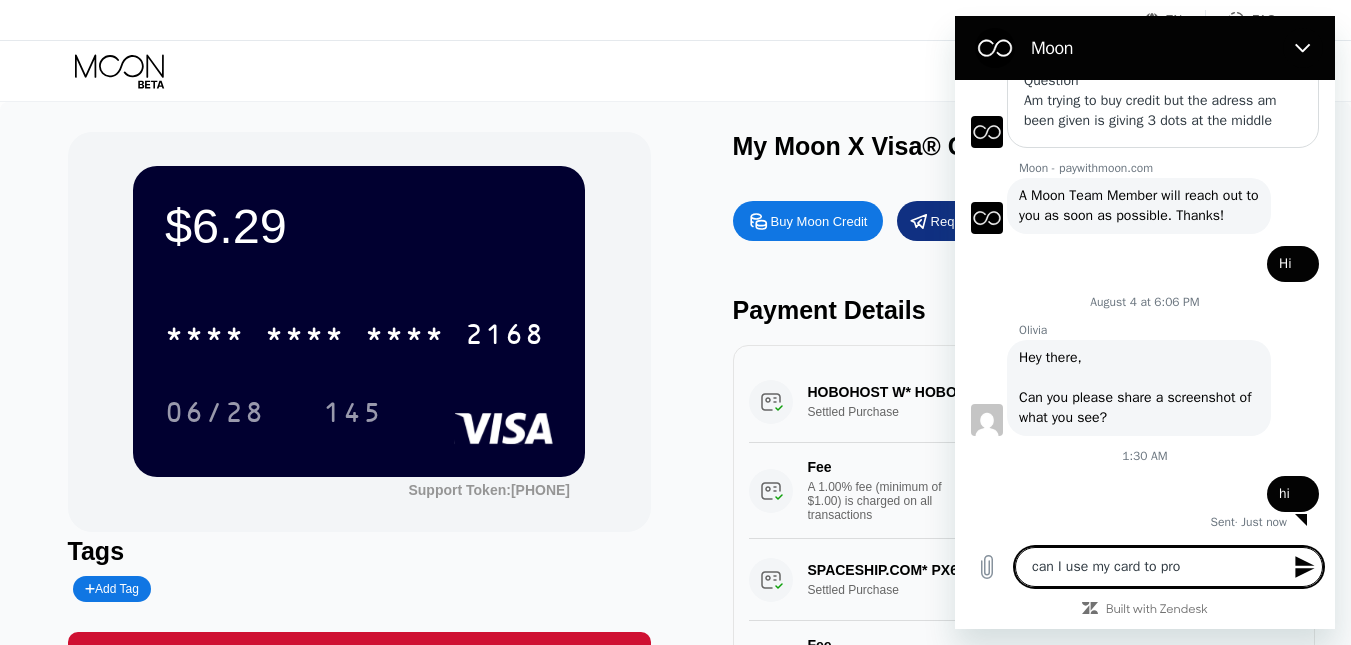 type on "can I use my card to prom" 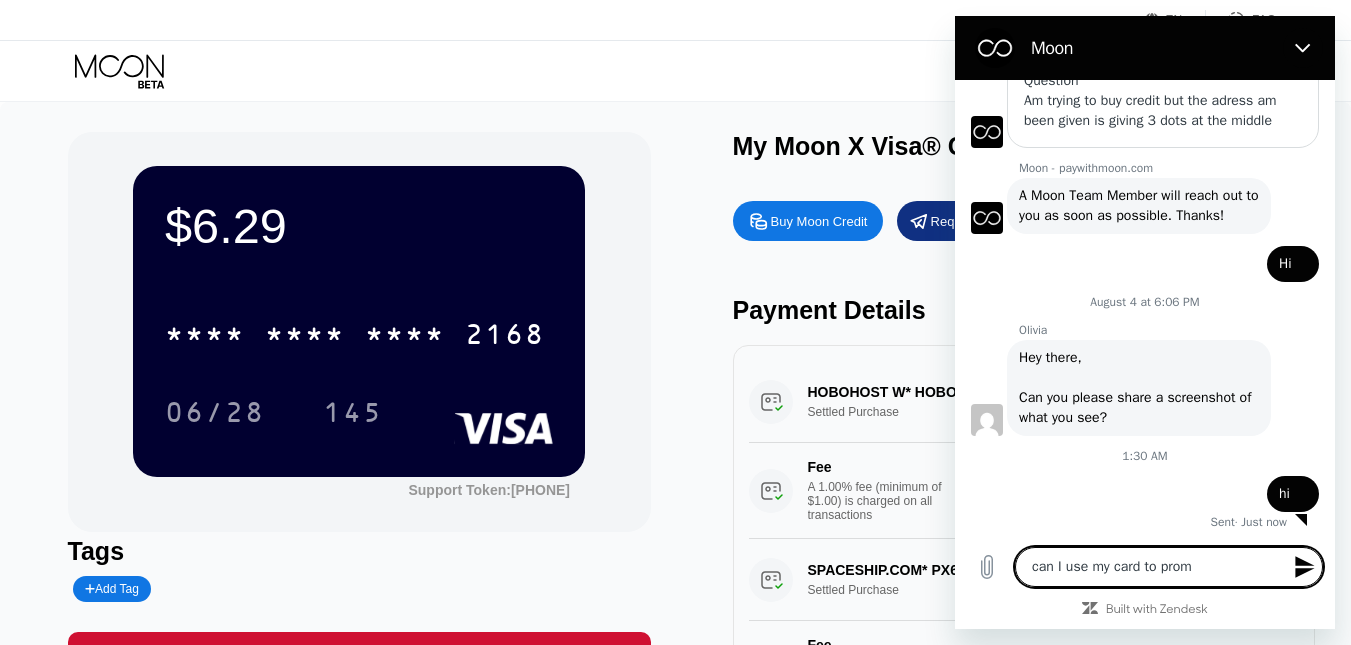 type on "x" 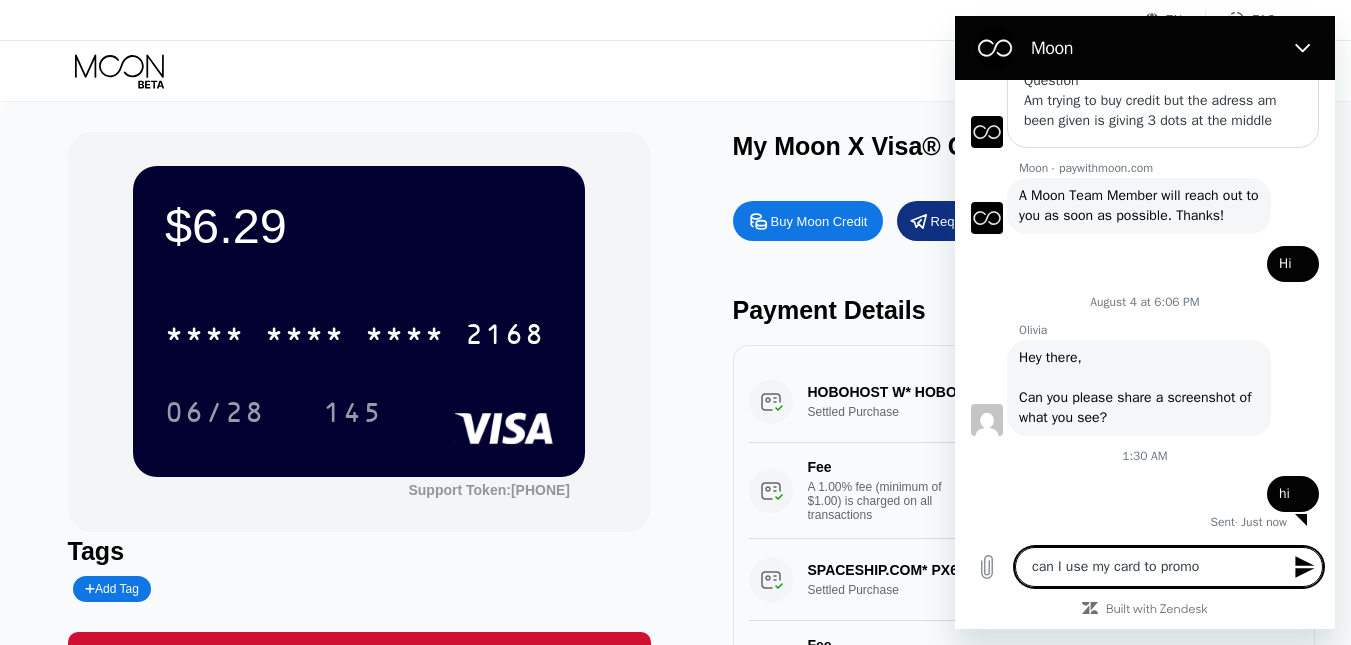 type on "can I use my card to promot" 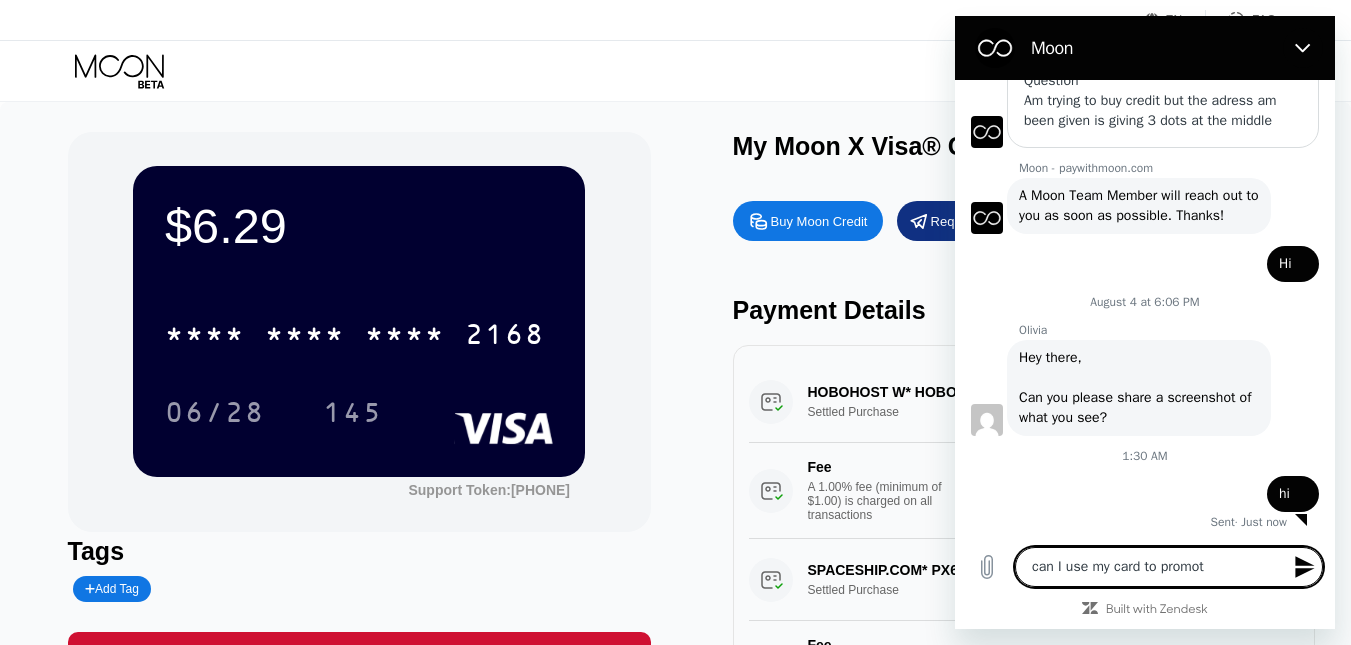 type on "x" 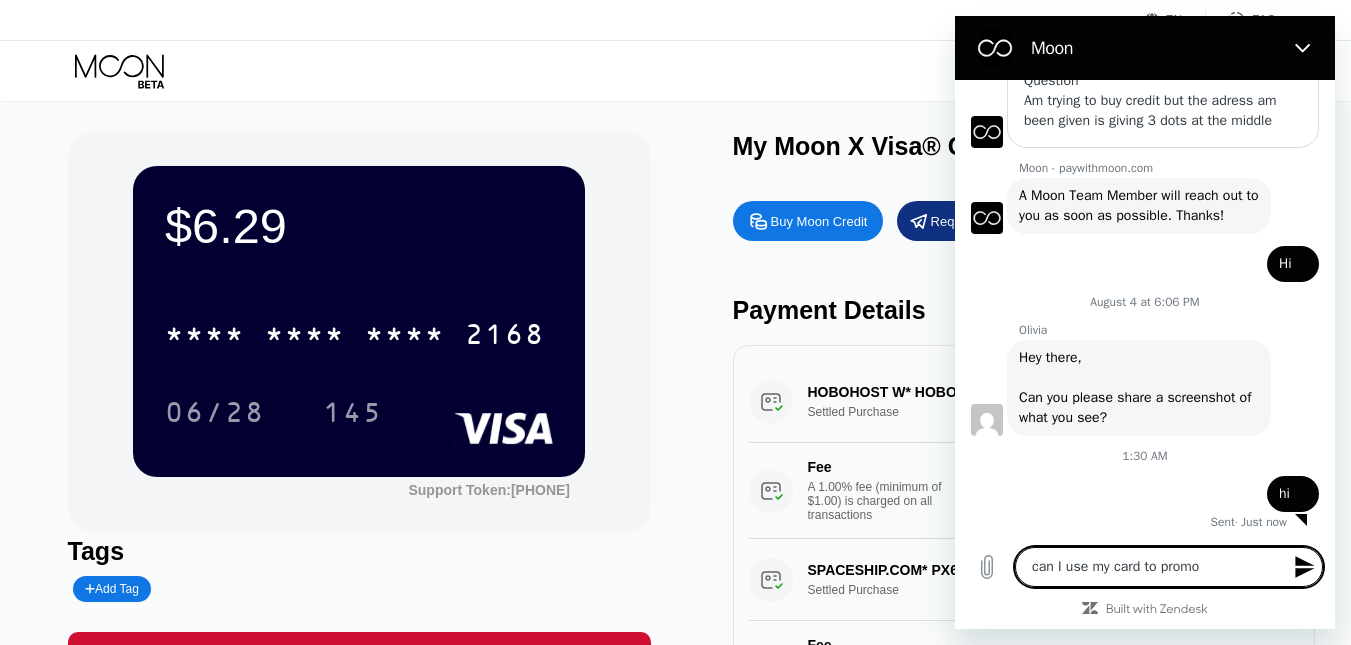 type on "can I use my card to prom" 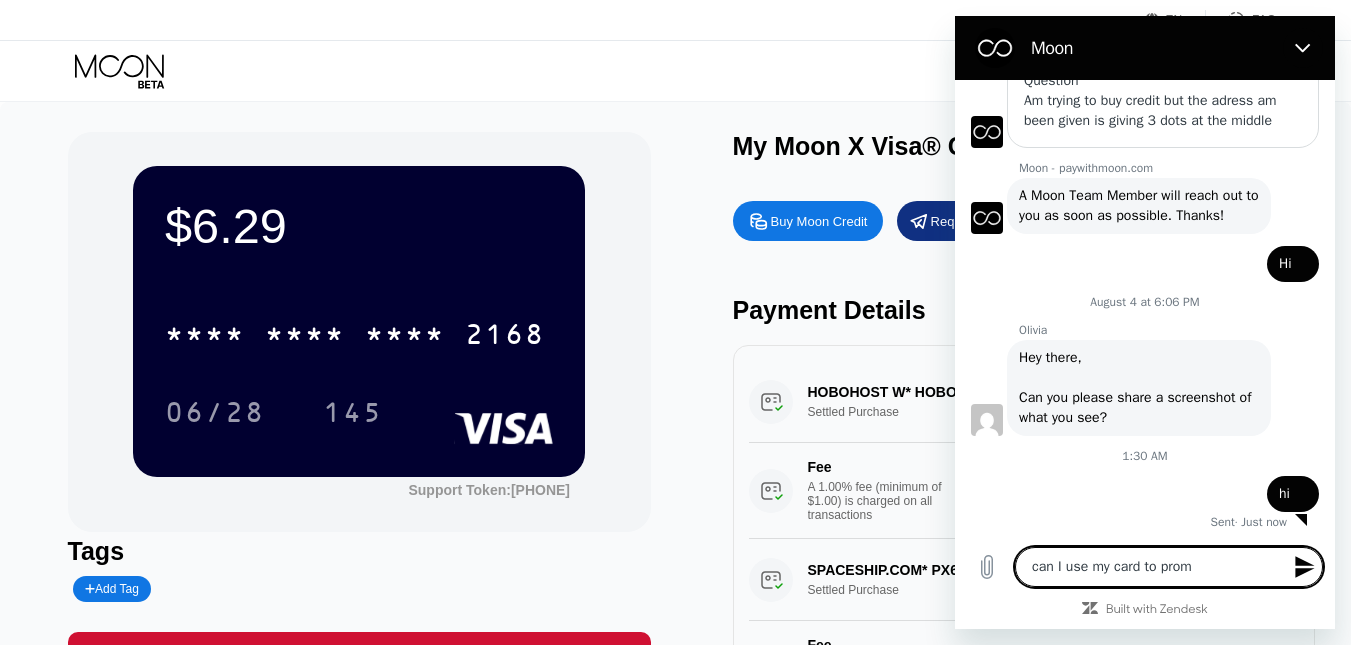 type on "can I use my card to pro" 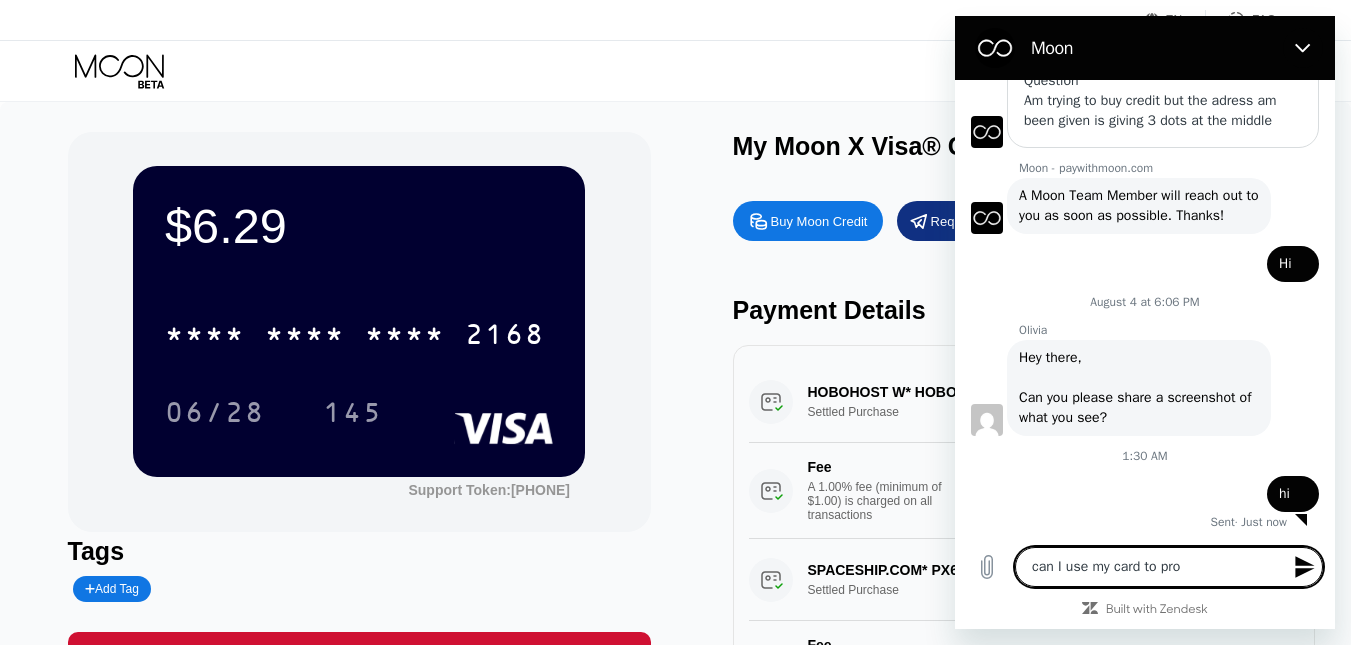 type on "can I use my card to pr" 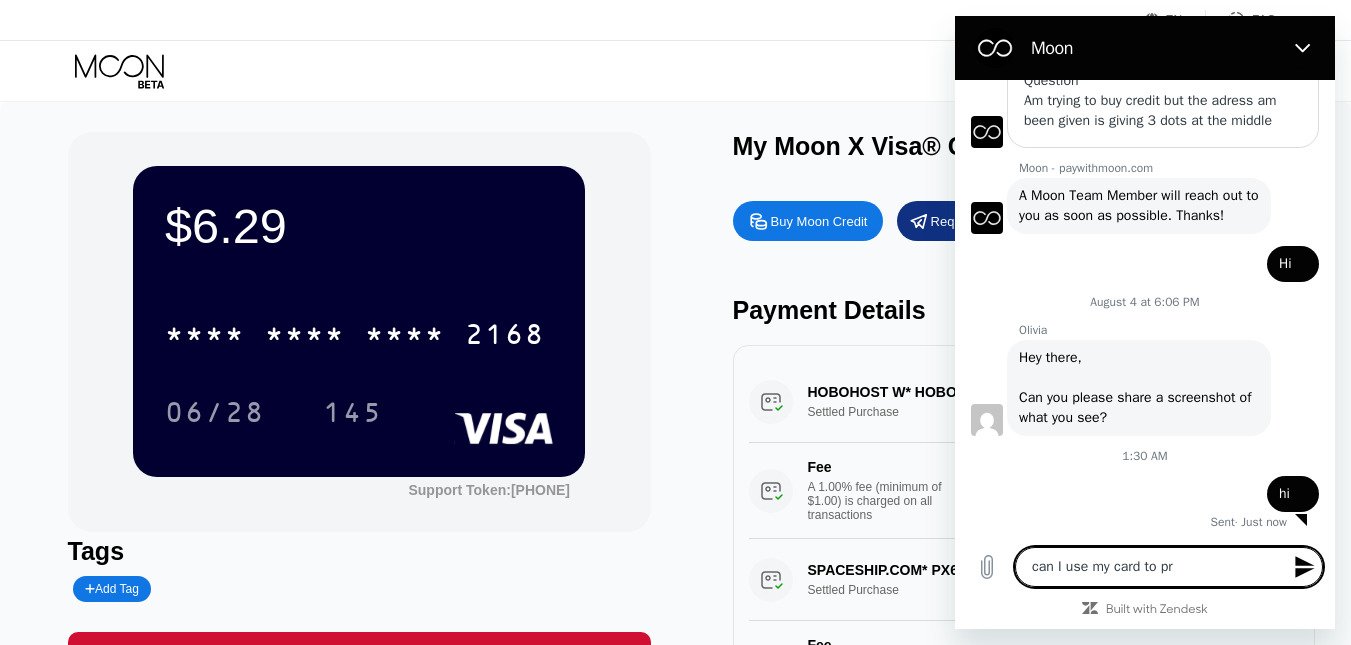type on "can I use my card to p" 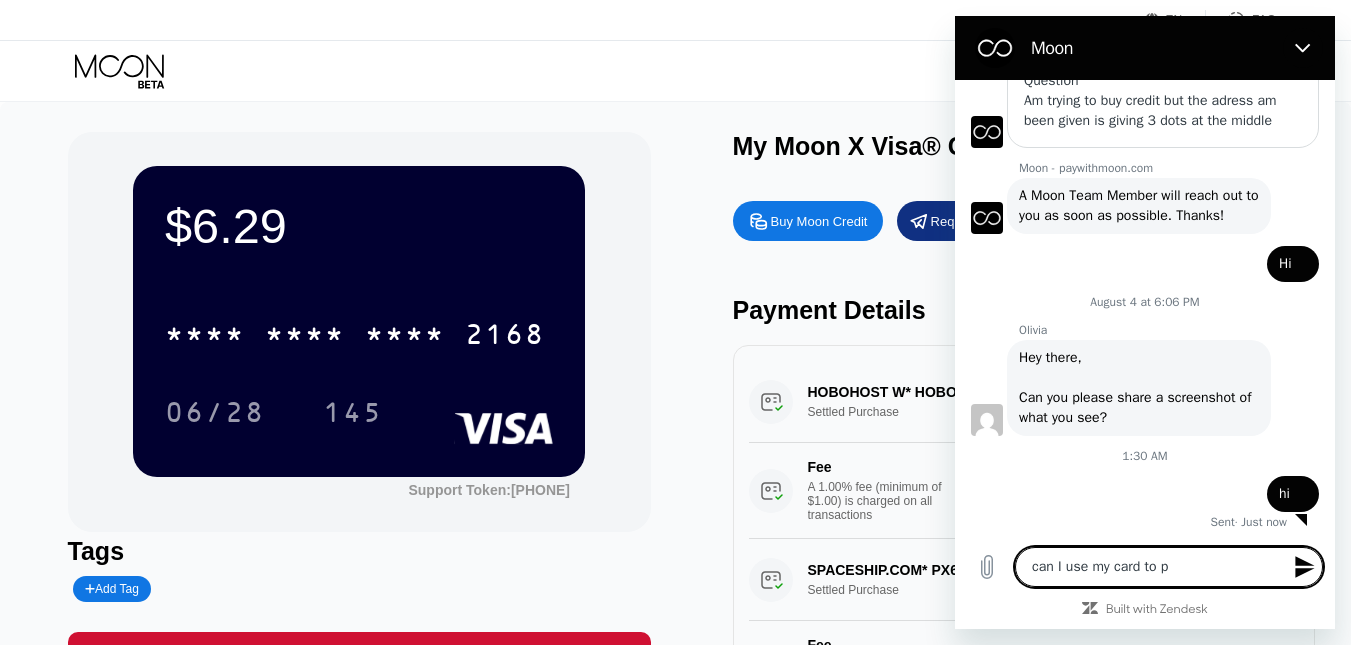 type on "can I use my card to pa" 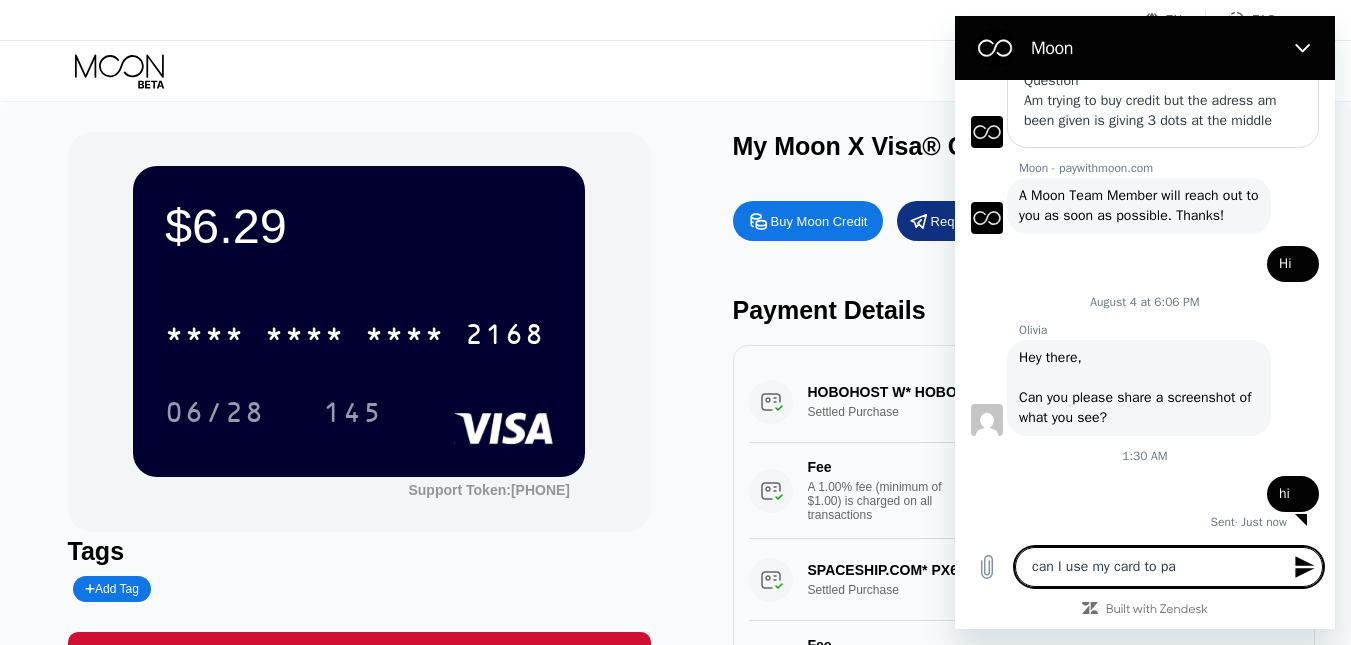 type on "can I use my card to pay" 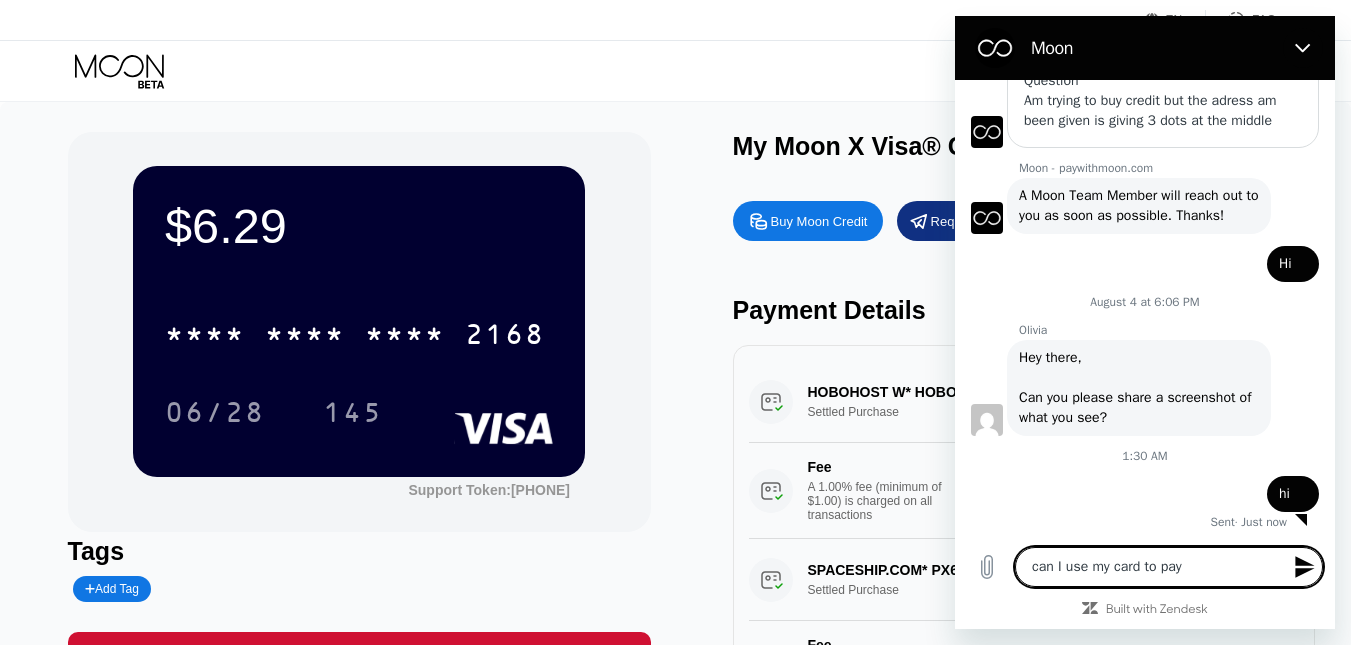 type on "can I use my card to pay" 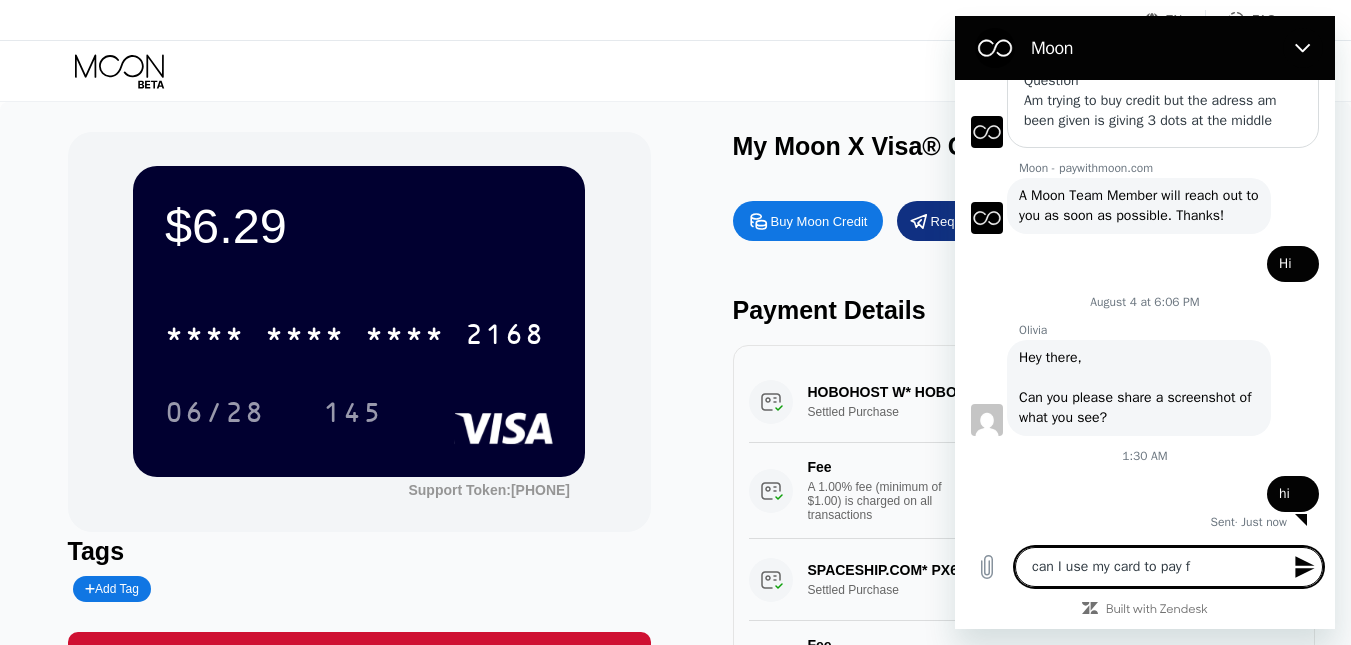 type on "can I use my card to pay fo" 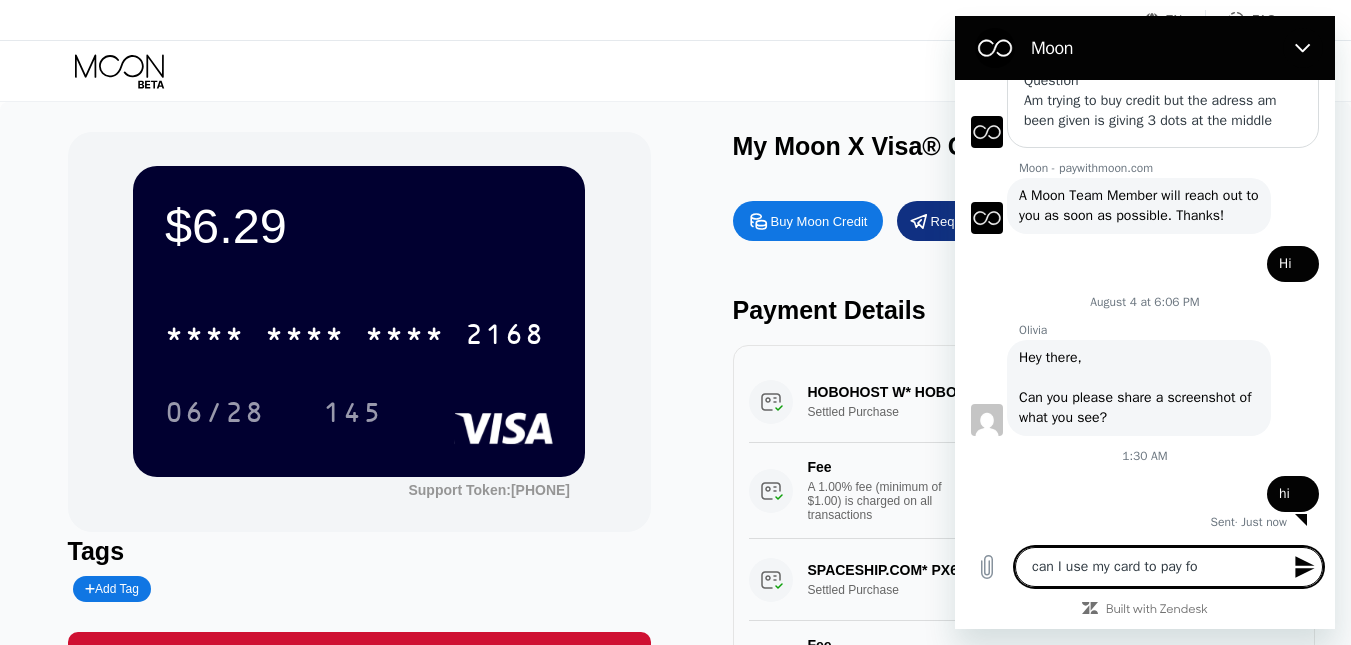 type on "can I use my card to pay for" 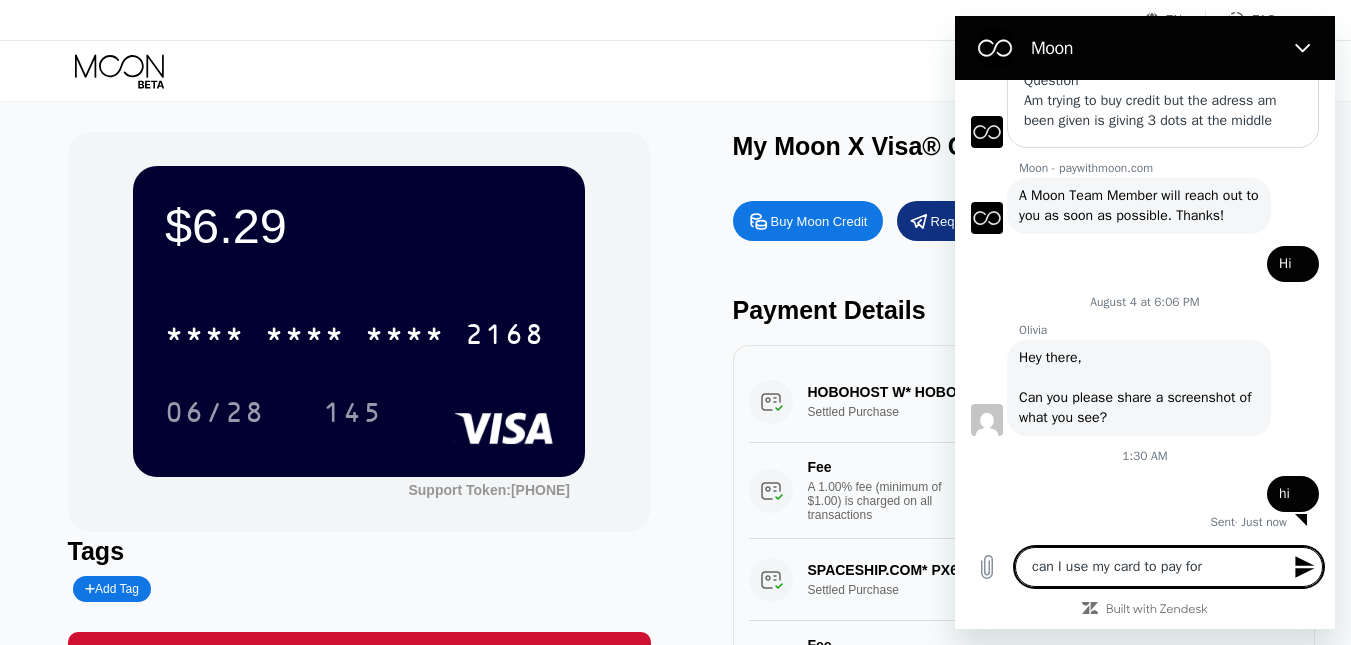 type on "can I use my card to pay for" 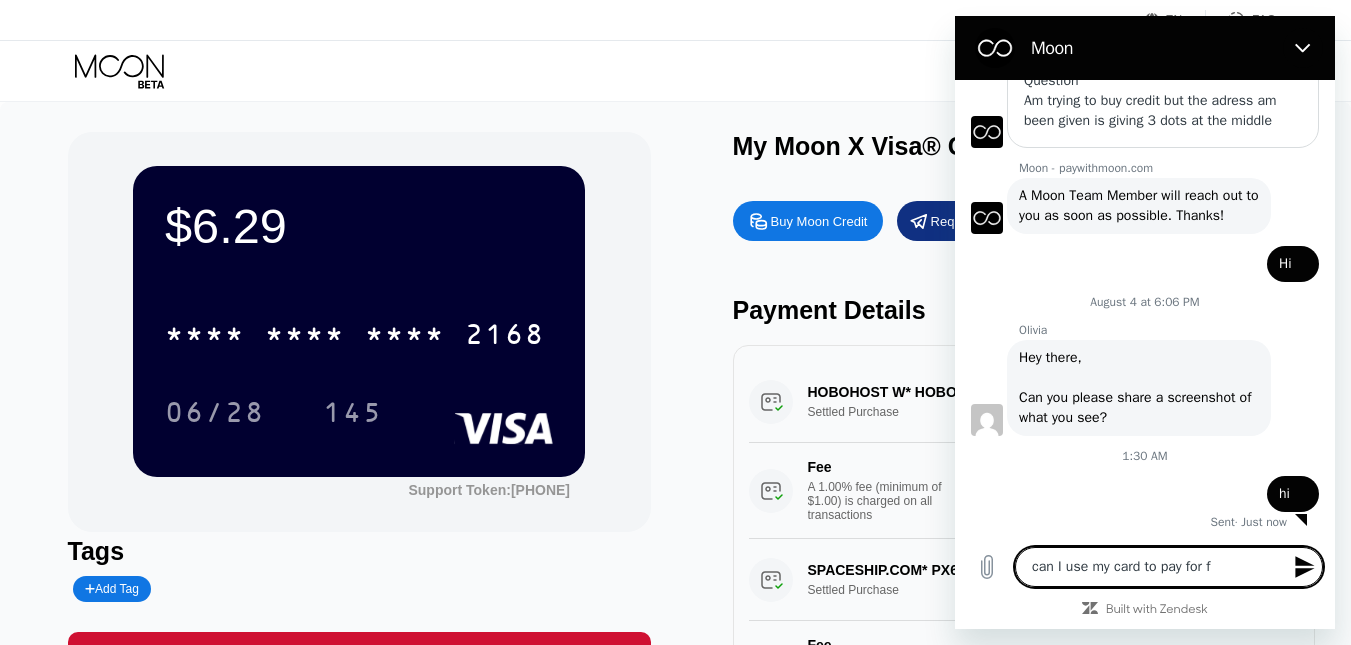 type on "can I use my card to pay for fa" 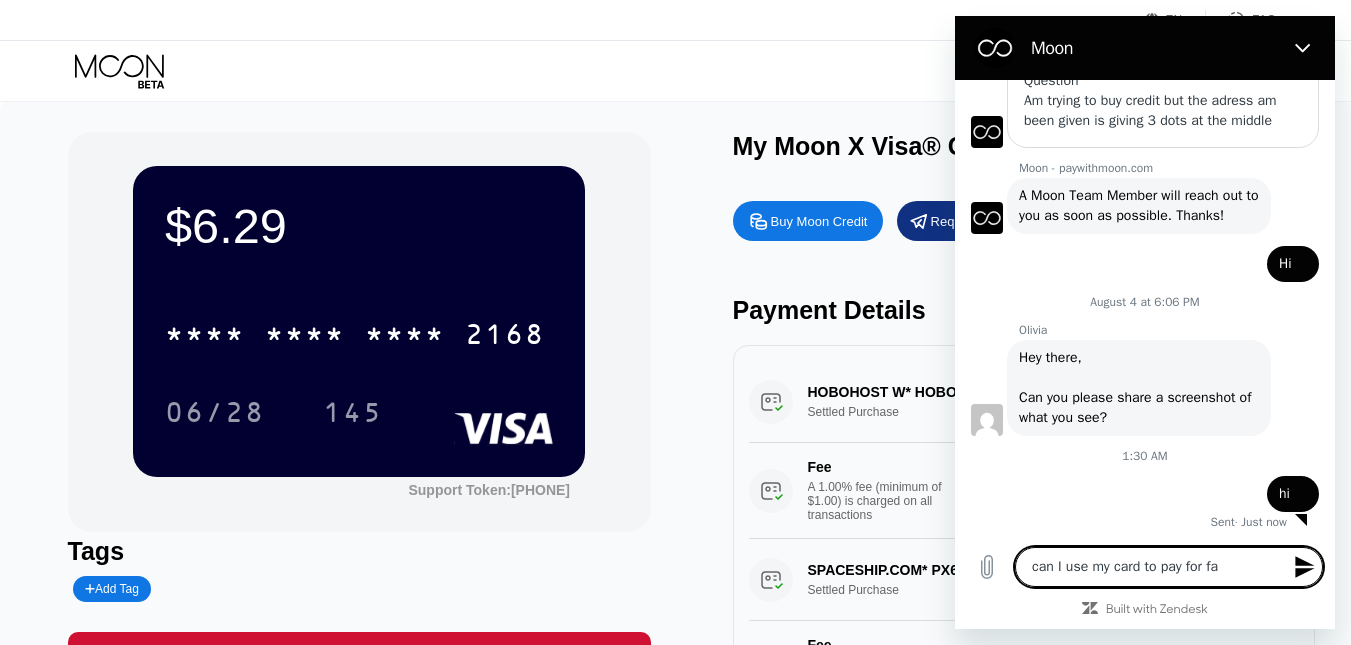 type on "can I use my card to pay for fac" 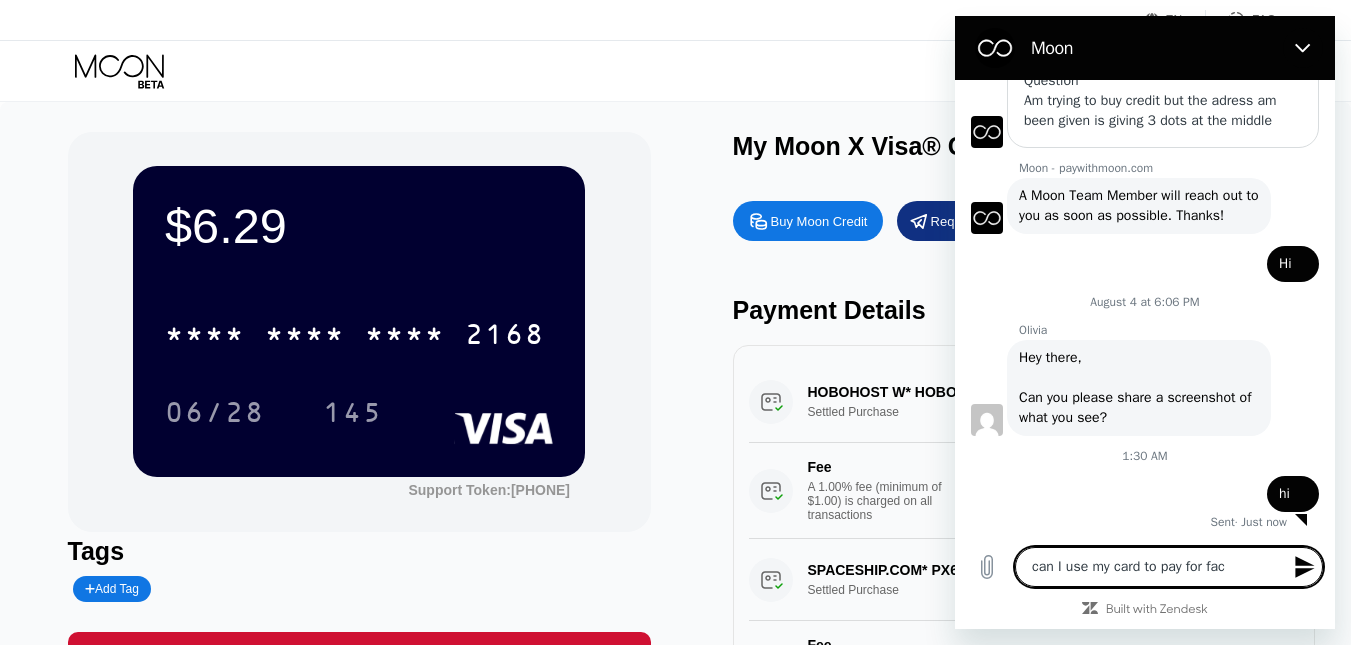 type on "can I use my card to pay for face" 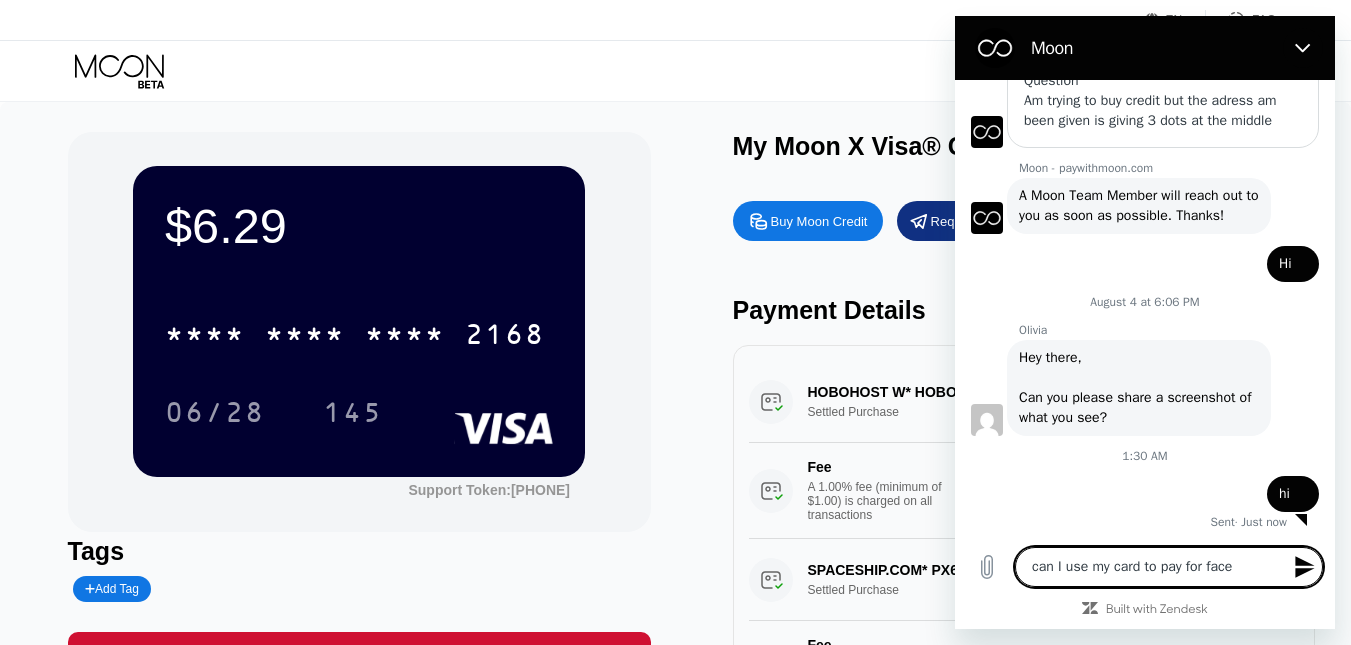 type on "can I use my card to pay for faceb" 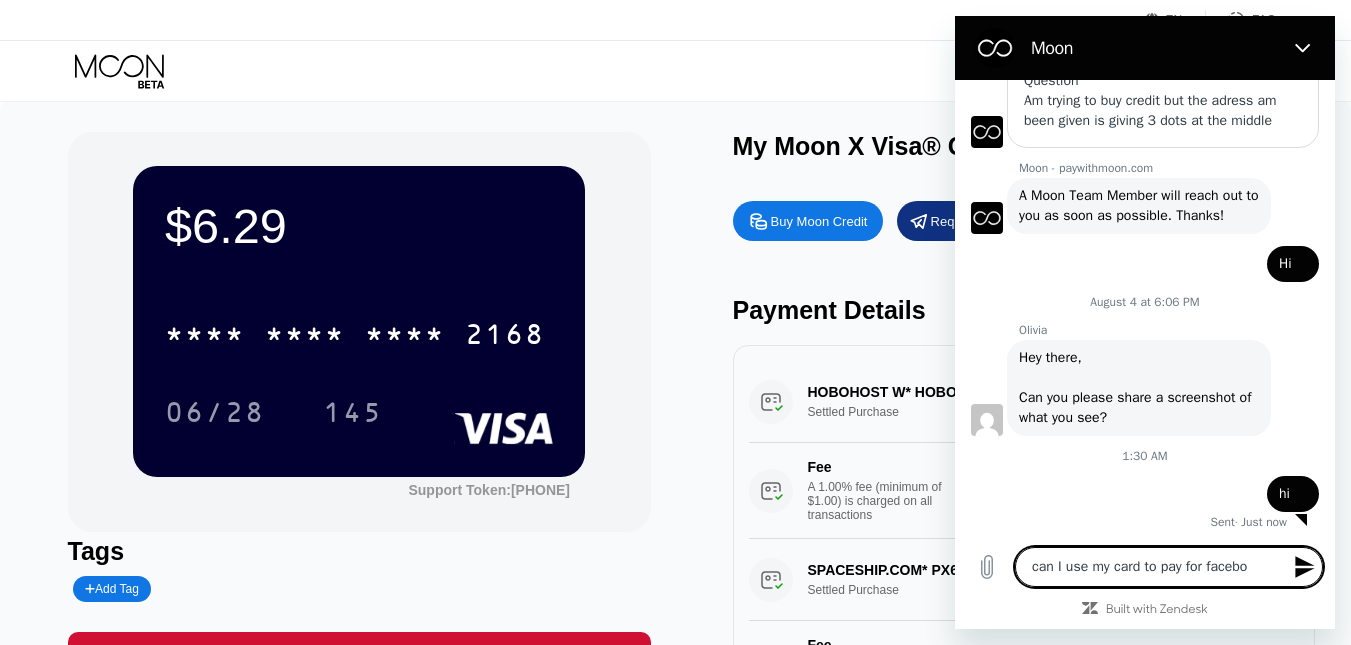 type on "can I use my card to pay for facebo" 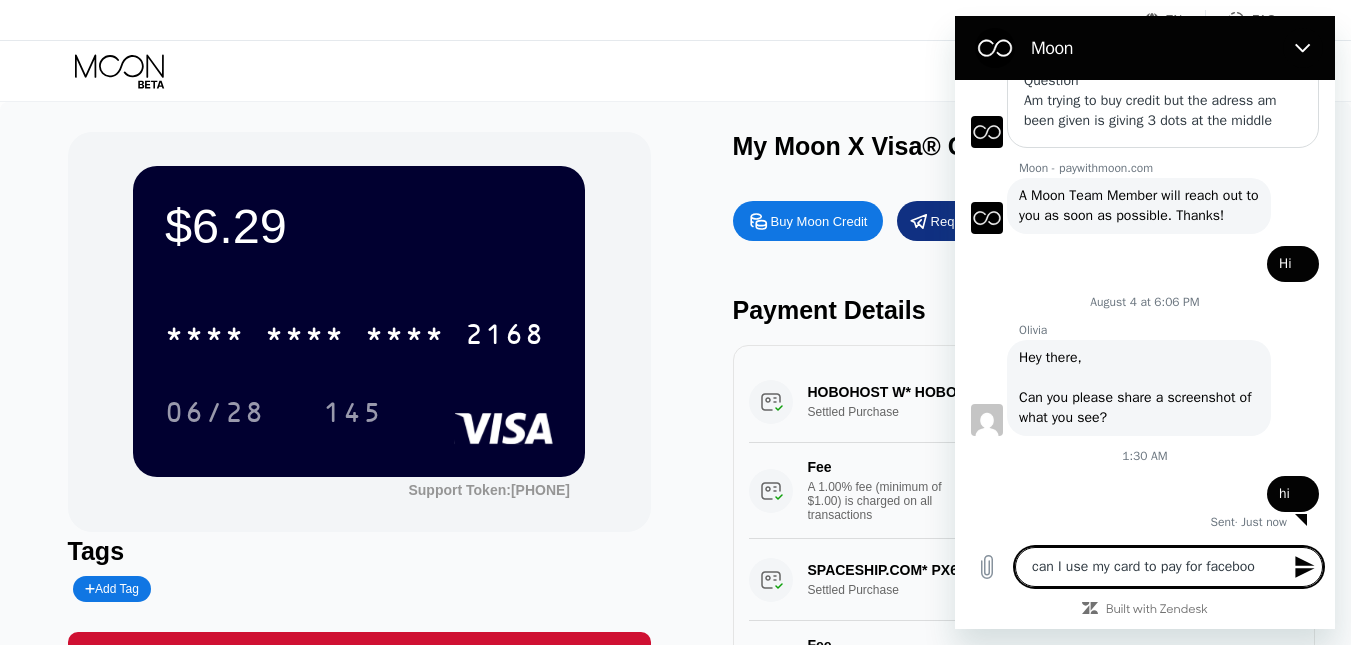 type on "can I use my card to pay for facebook" 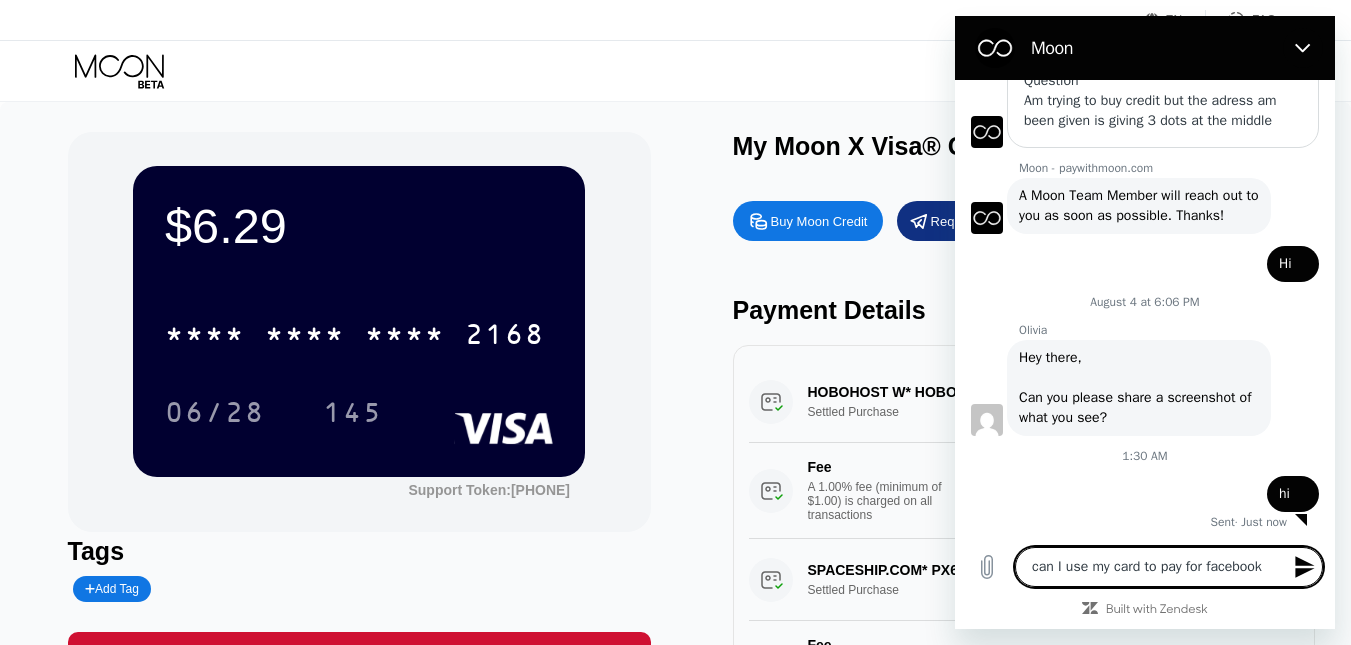 type on "can I use my card to pay for facebook" 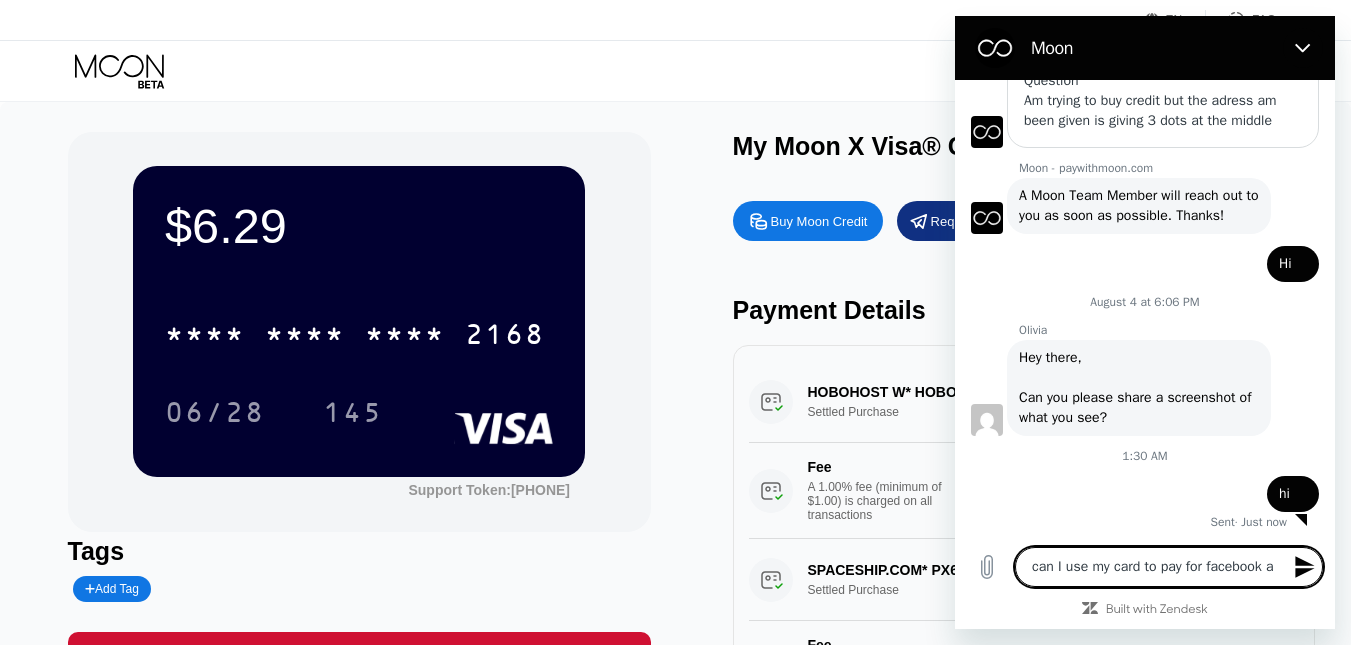 type on "x" 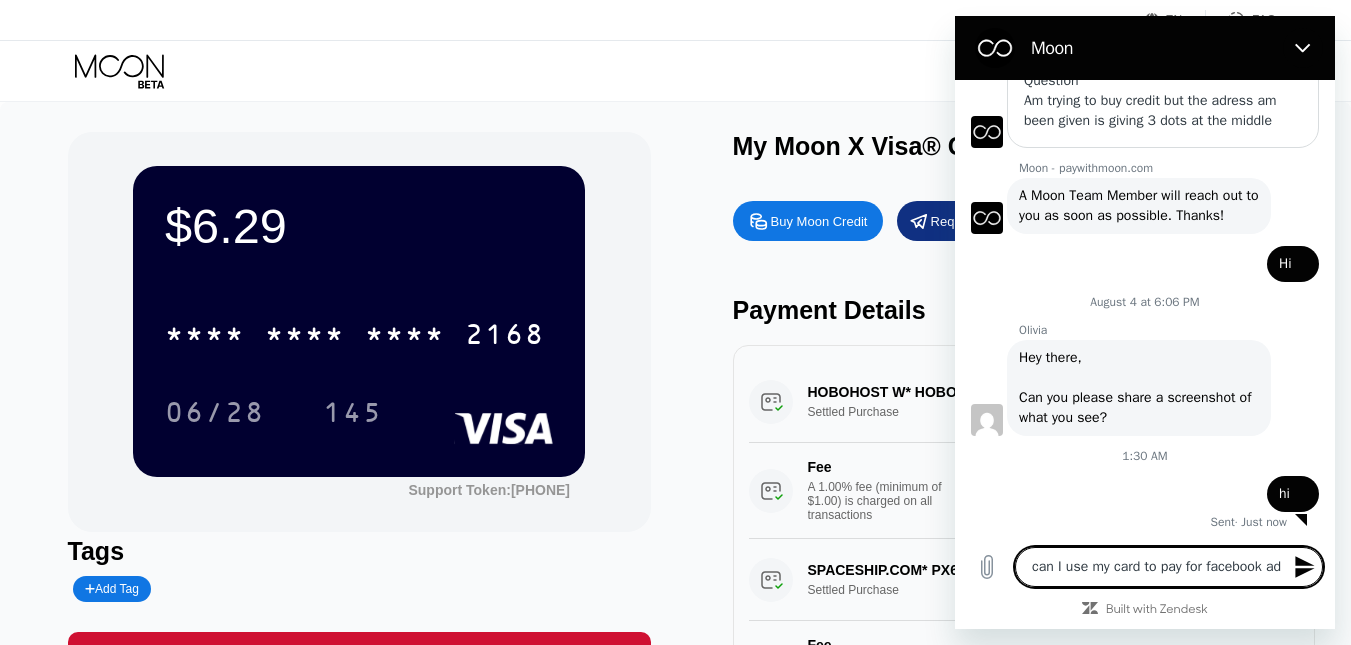 type on "x" 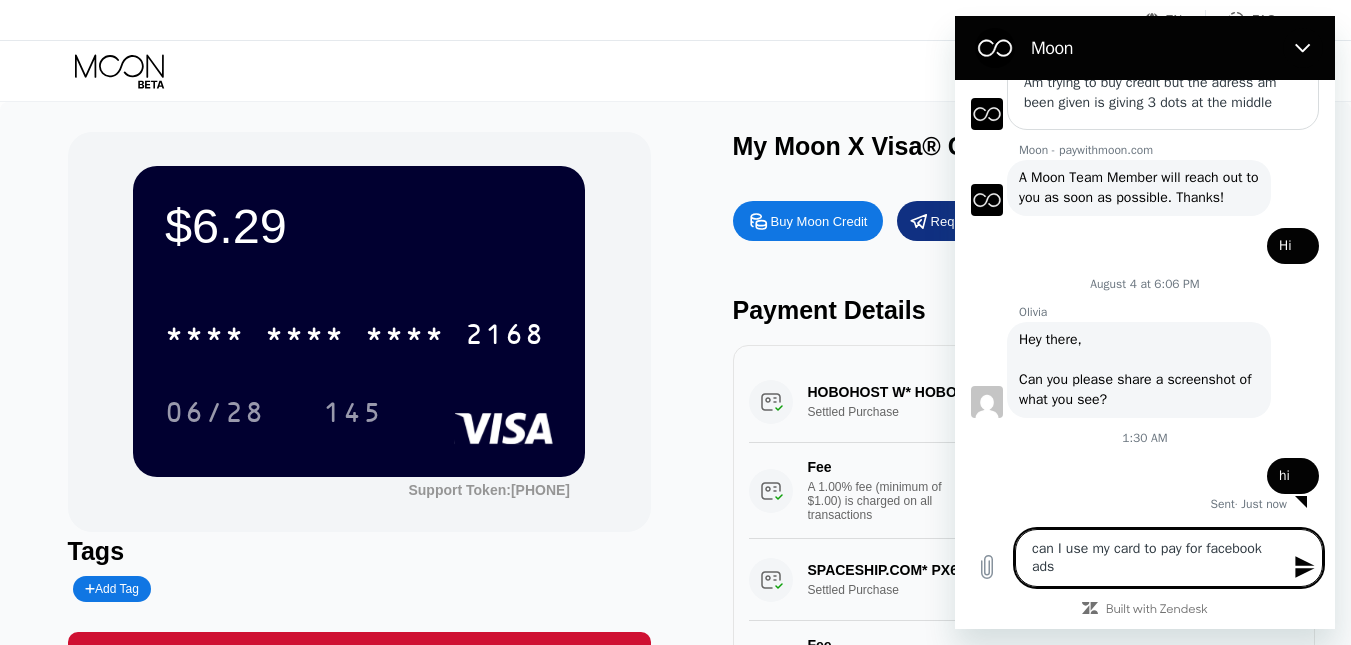 type on "can I use my card to pay for facebook ads?" 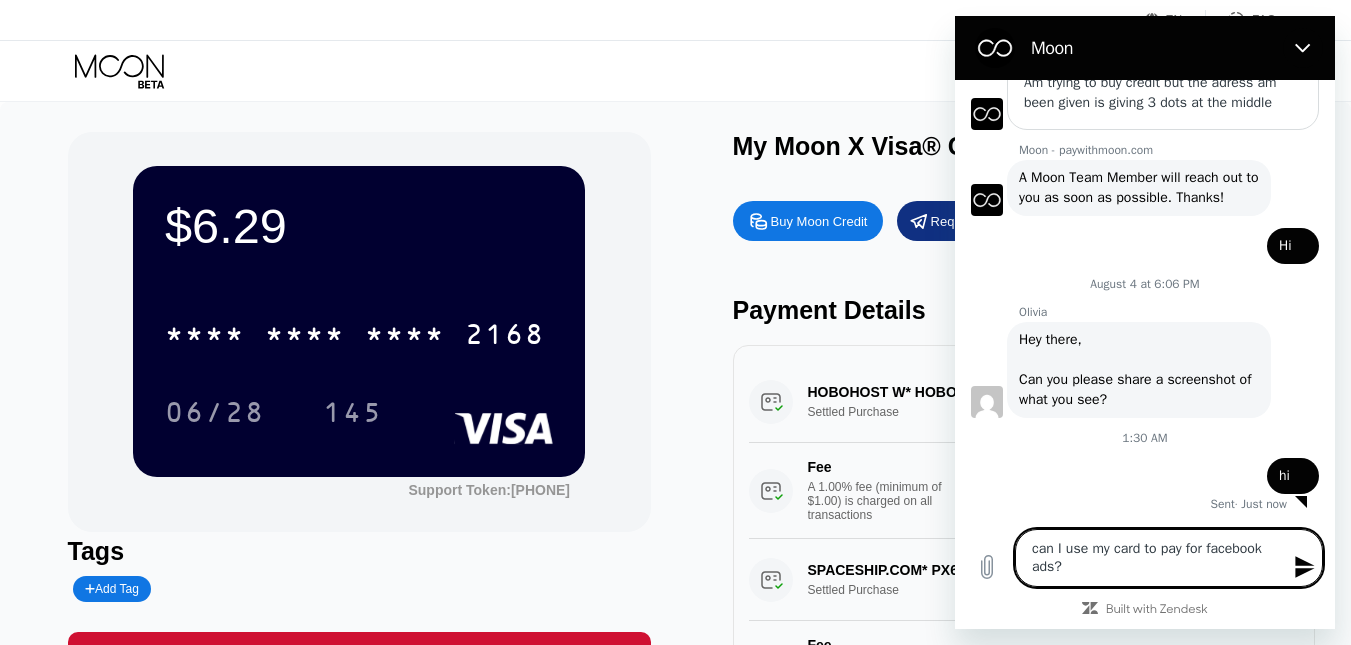 type on "x" 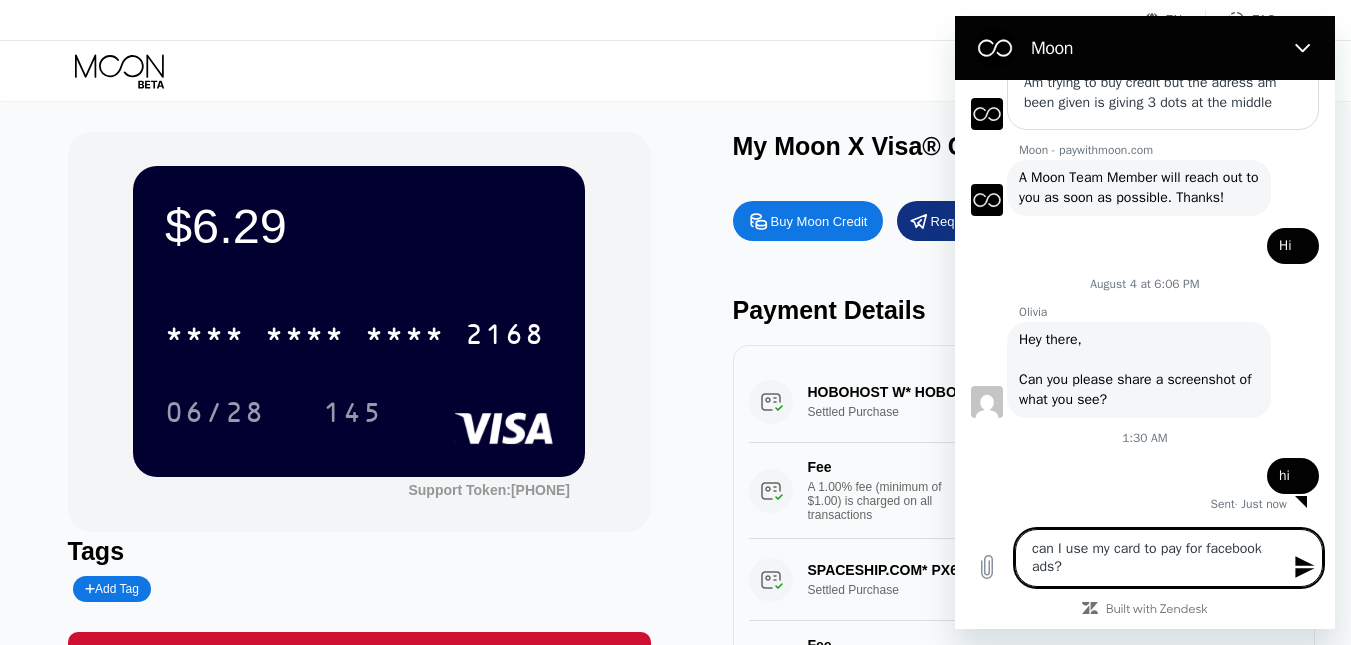 type 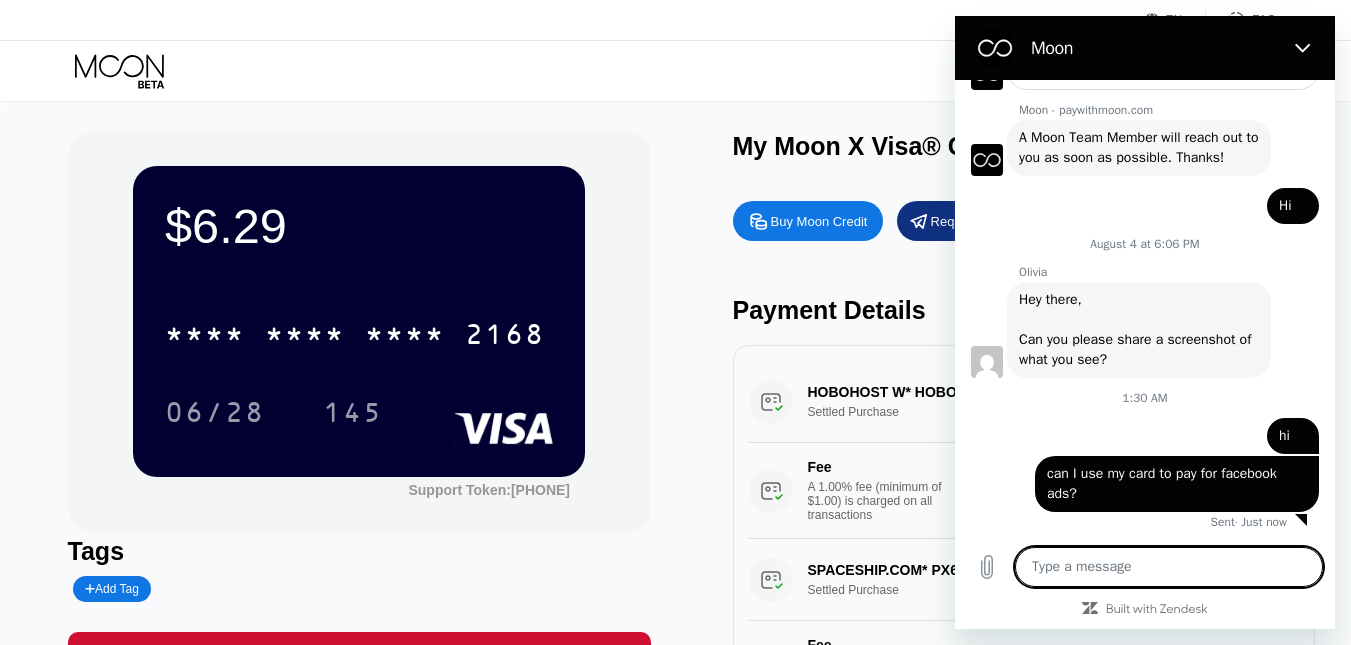 scroll, scrollTop: 310, scrollLeft: 0, axis: vertical 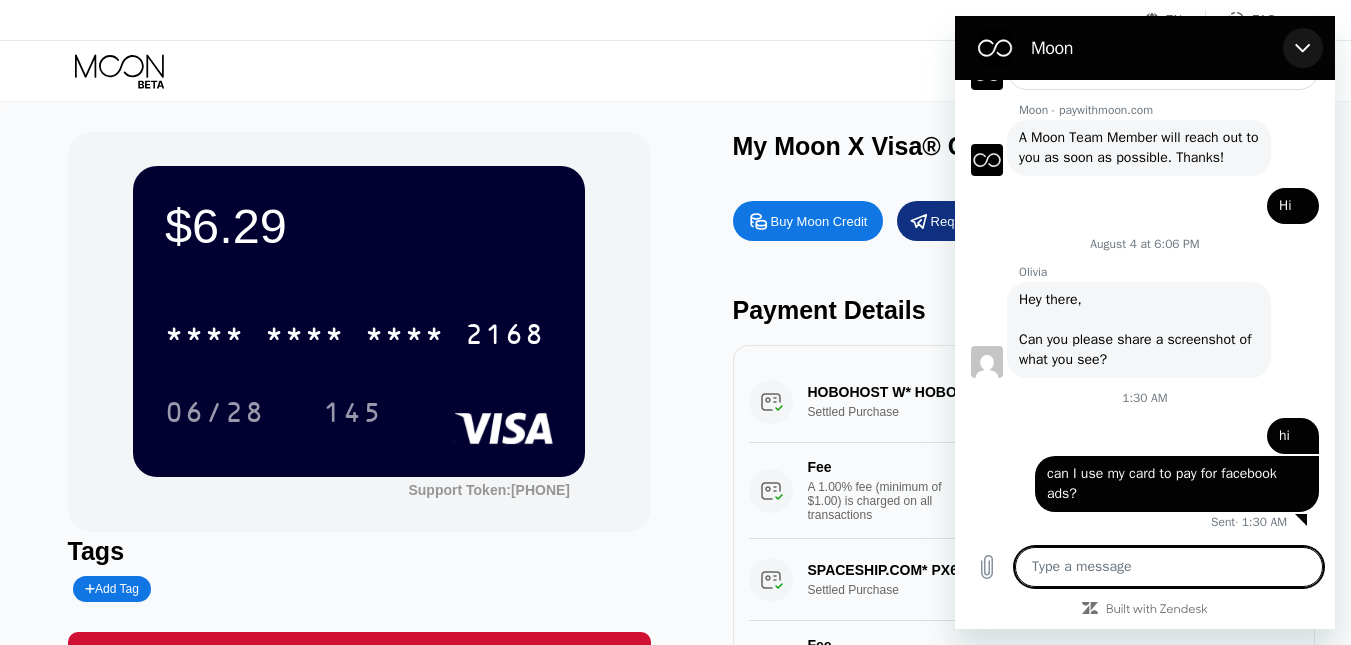 click at bounding box center (1303, 48) 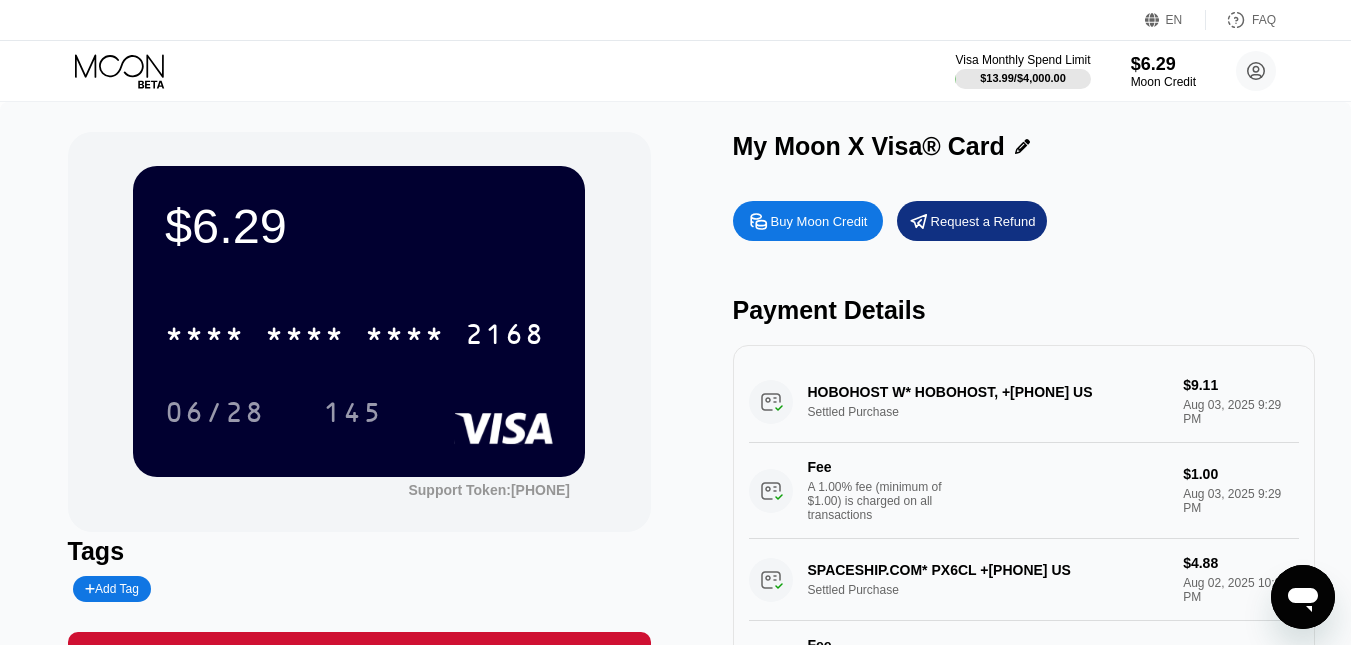 type on "x" 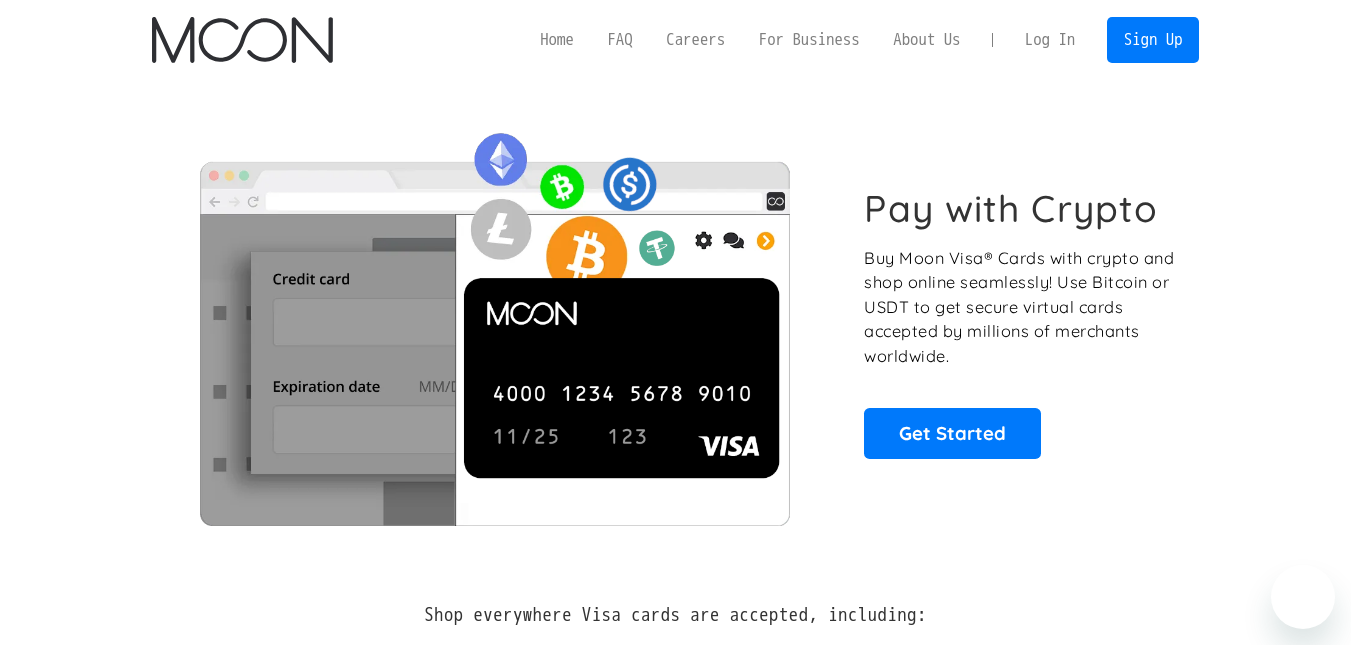 scroll, scrollTop: 0, scrollLeft: 0, axis: both 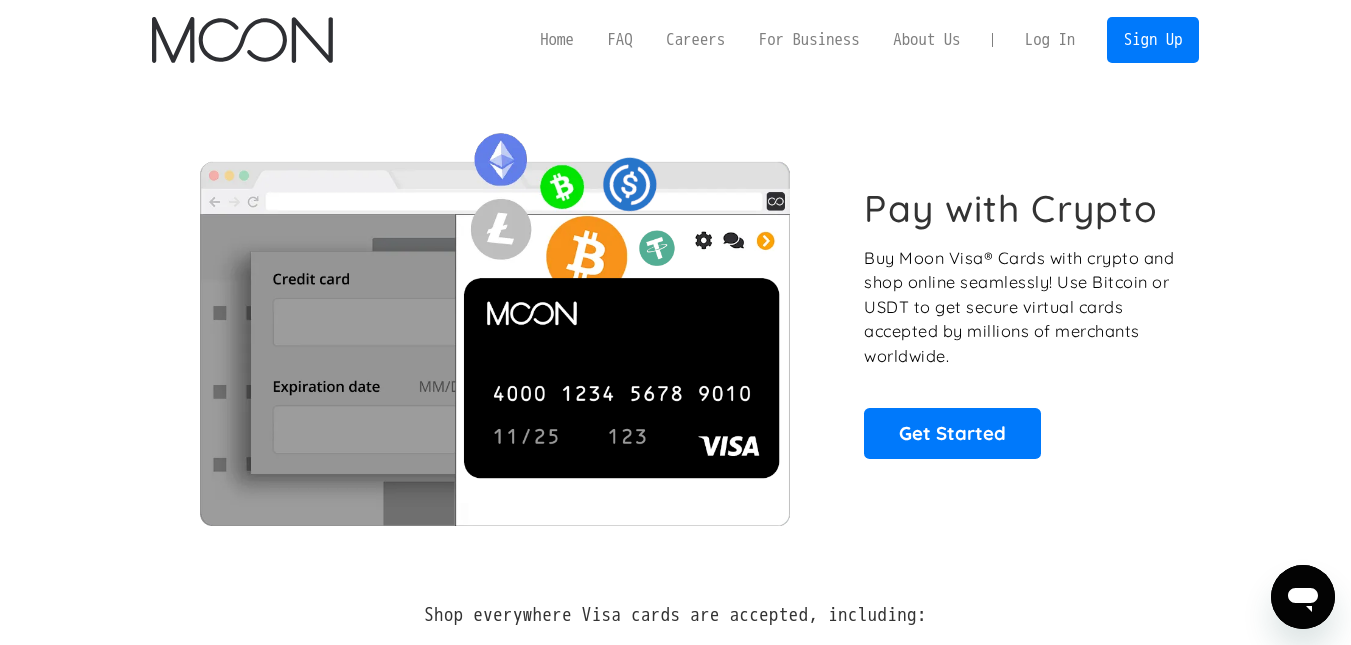 click on "Log In" at bounding box center (1050, 40) 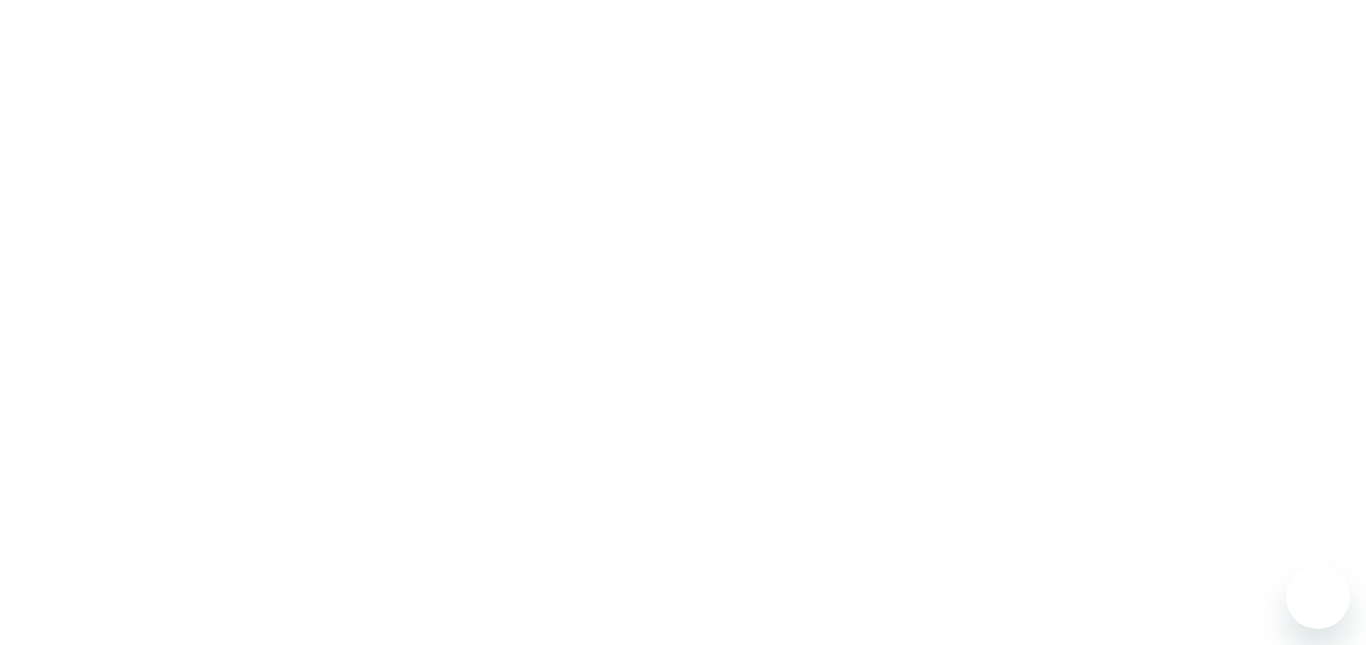 scroll, scrollTop: 0, scrollLeft: 0, axis: both 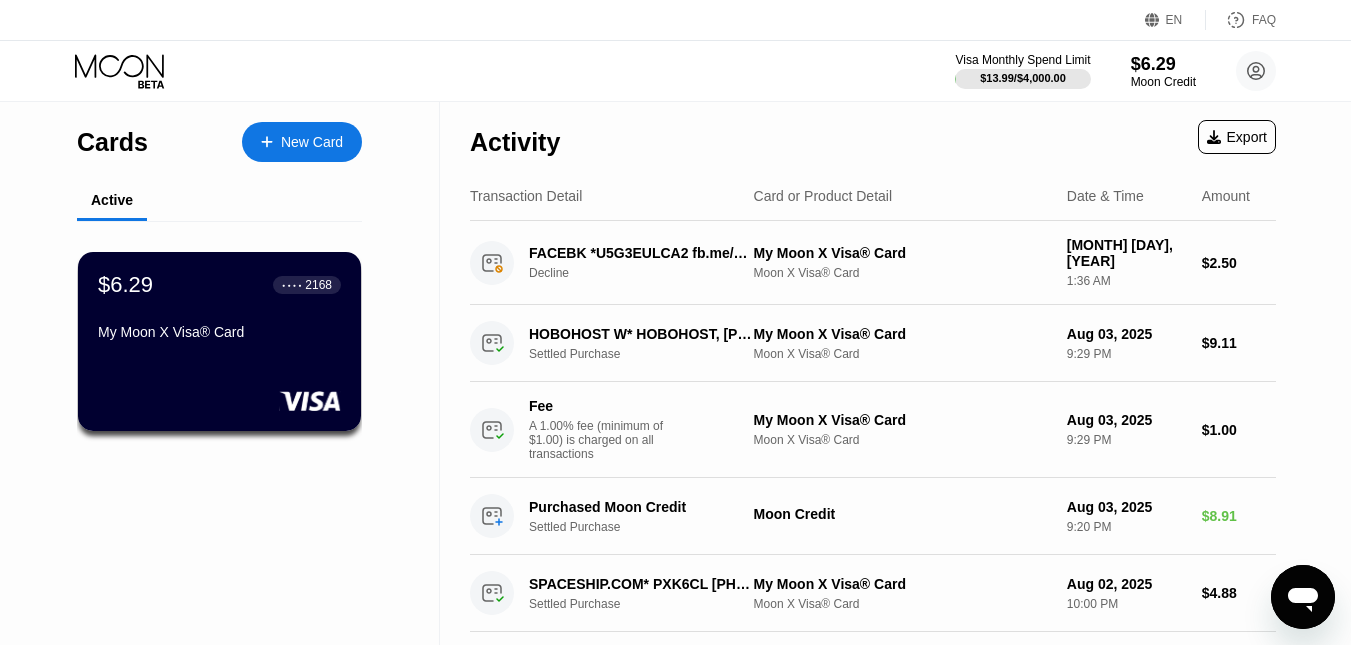 click 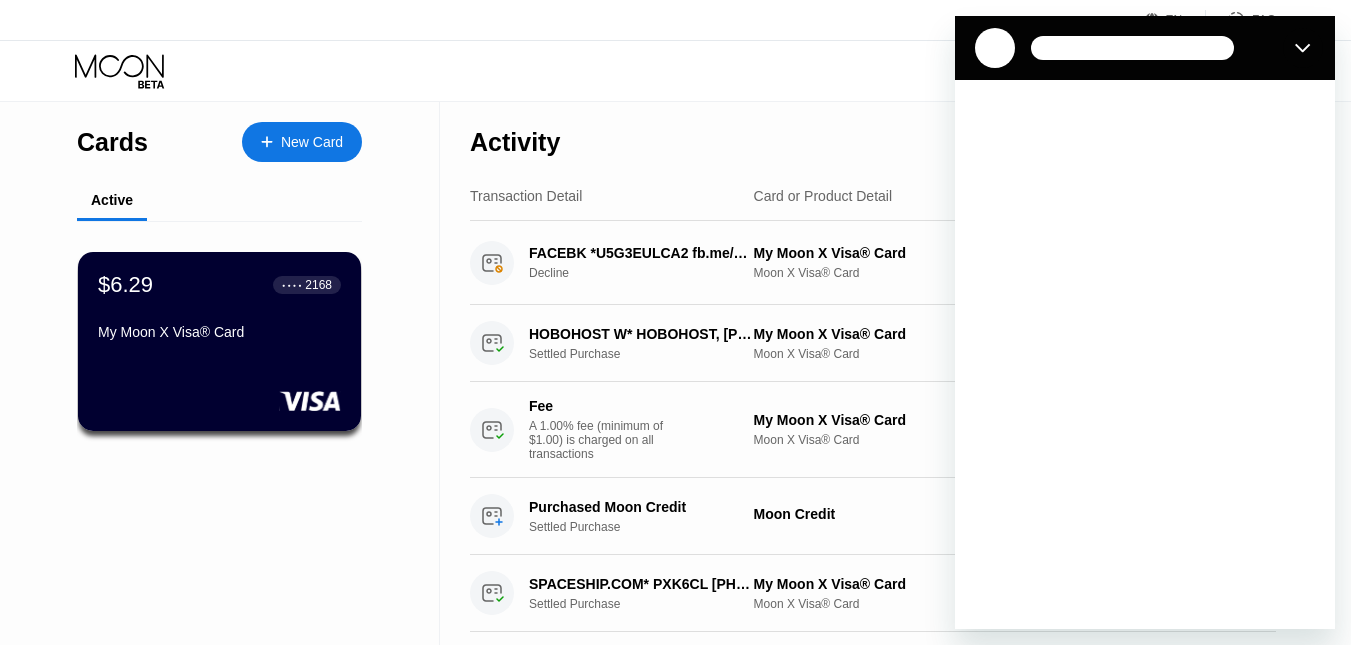 scroll, scrollTop: 0, scrollLeft: 0, axis: both 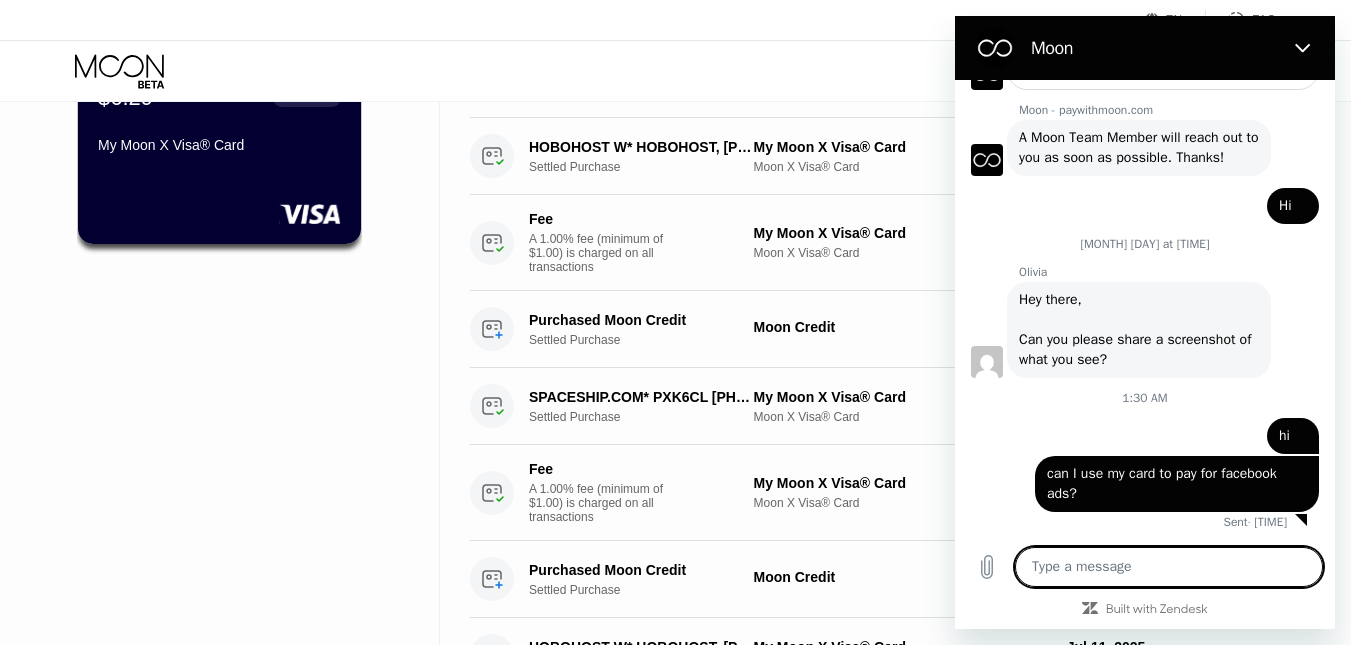 type on "x" 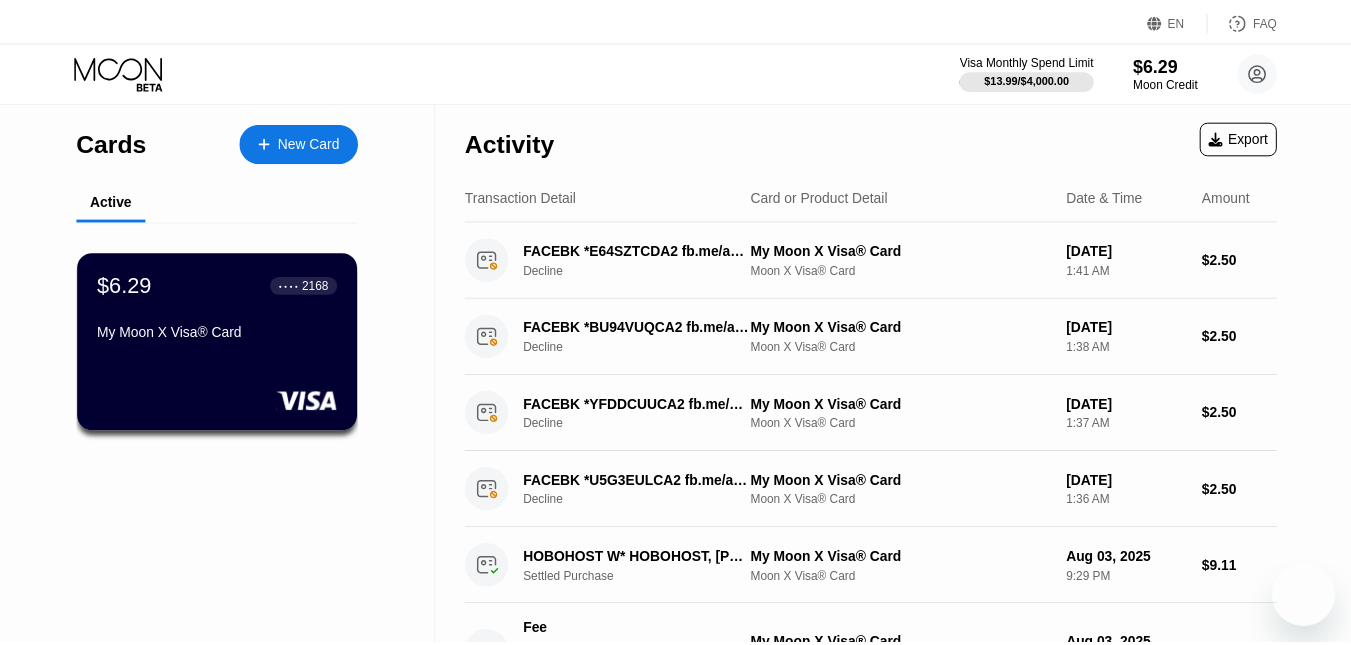 scroll, scrollTop: 0, scrollLeft: 0, axis: both 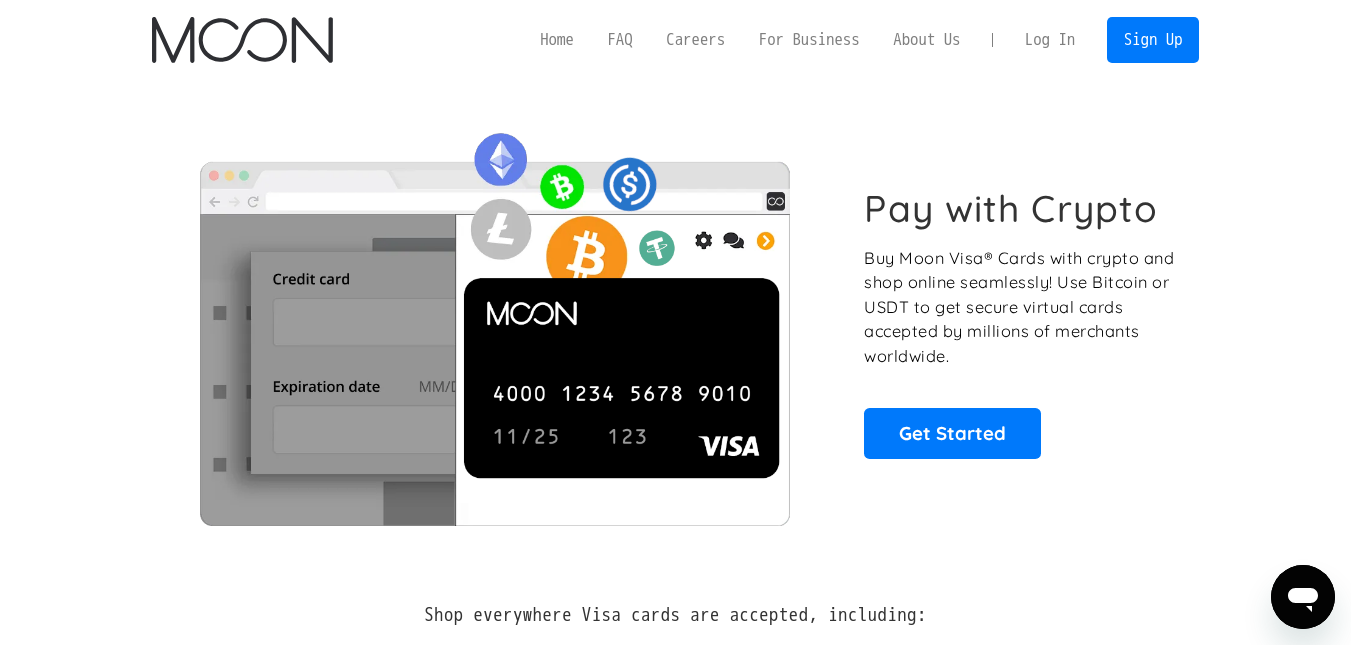 click on "Log In" at bounding box center [1050, 40] 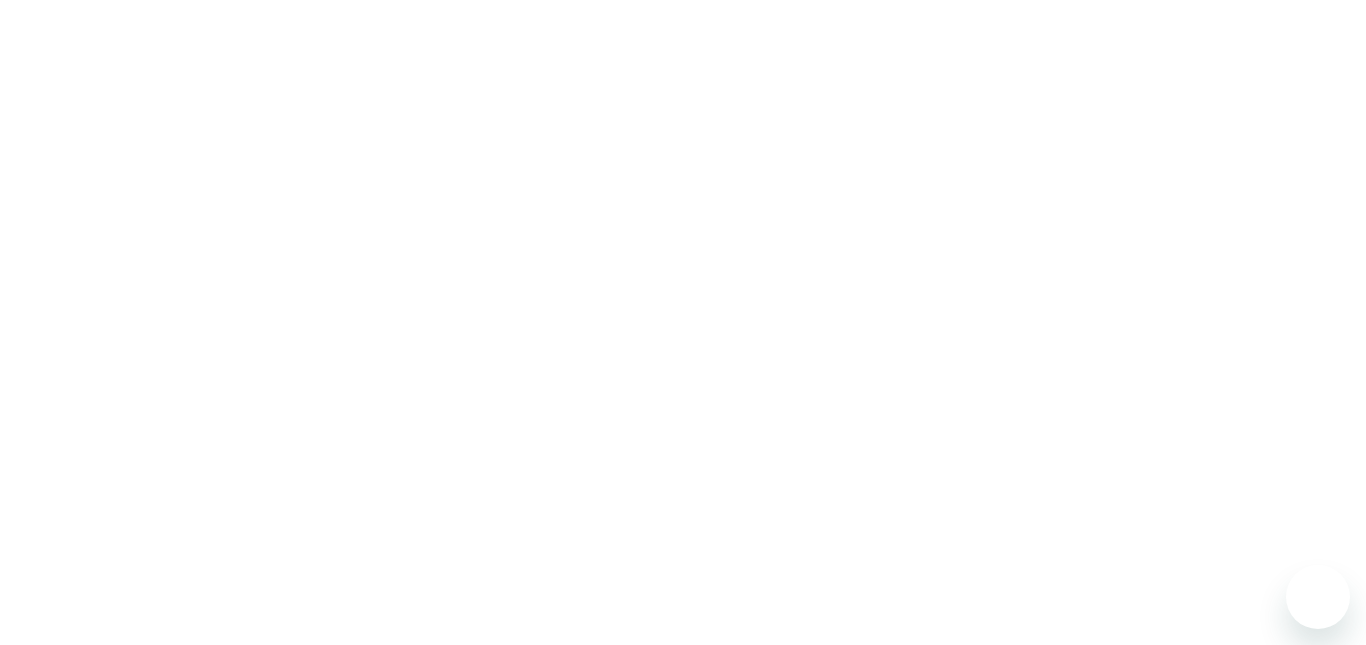 scroll, scrollTop: 0, scrollLeft: 0, axis: both 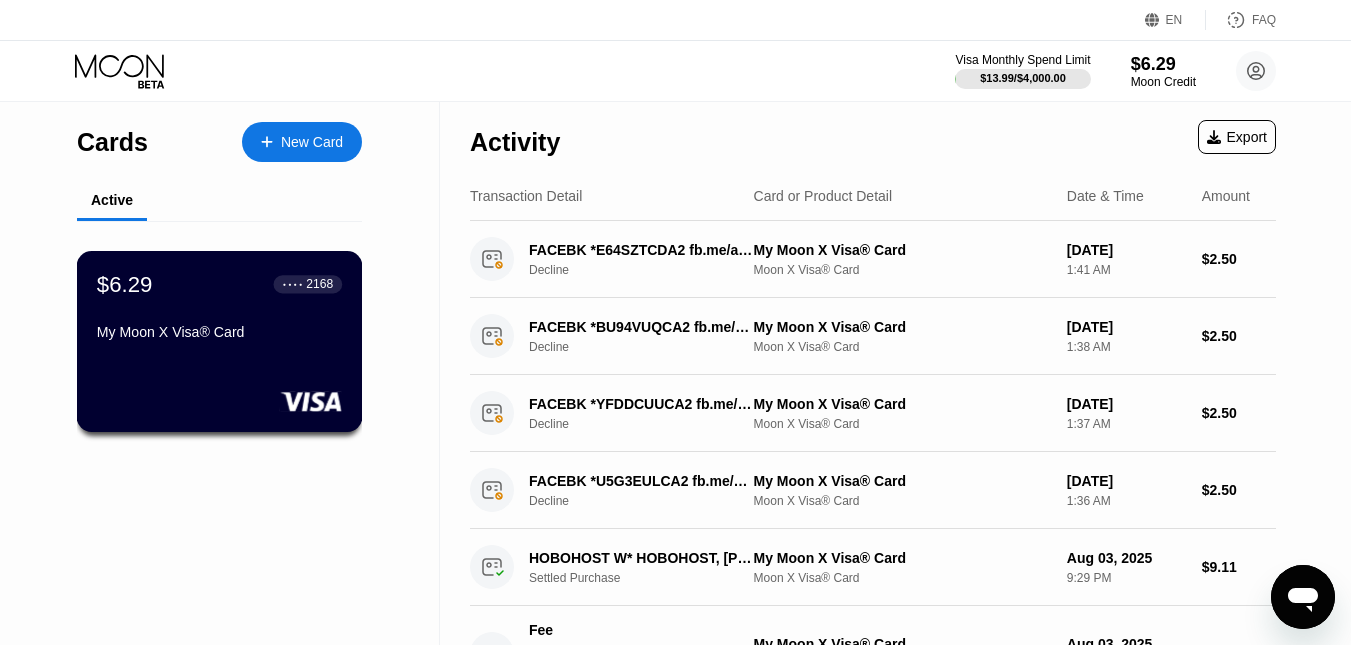click on "My Moon X Visa® Card" at bounding box center [219, 332] 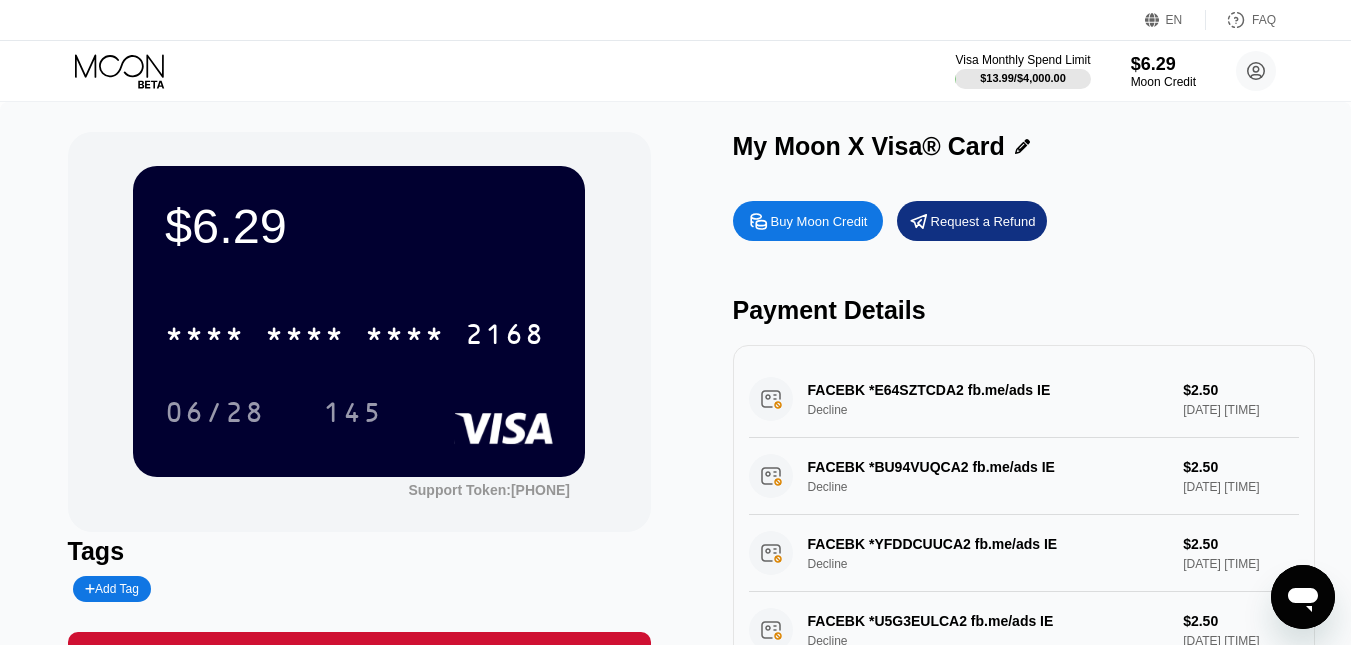 click 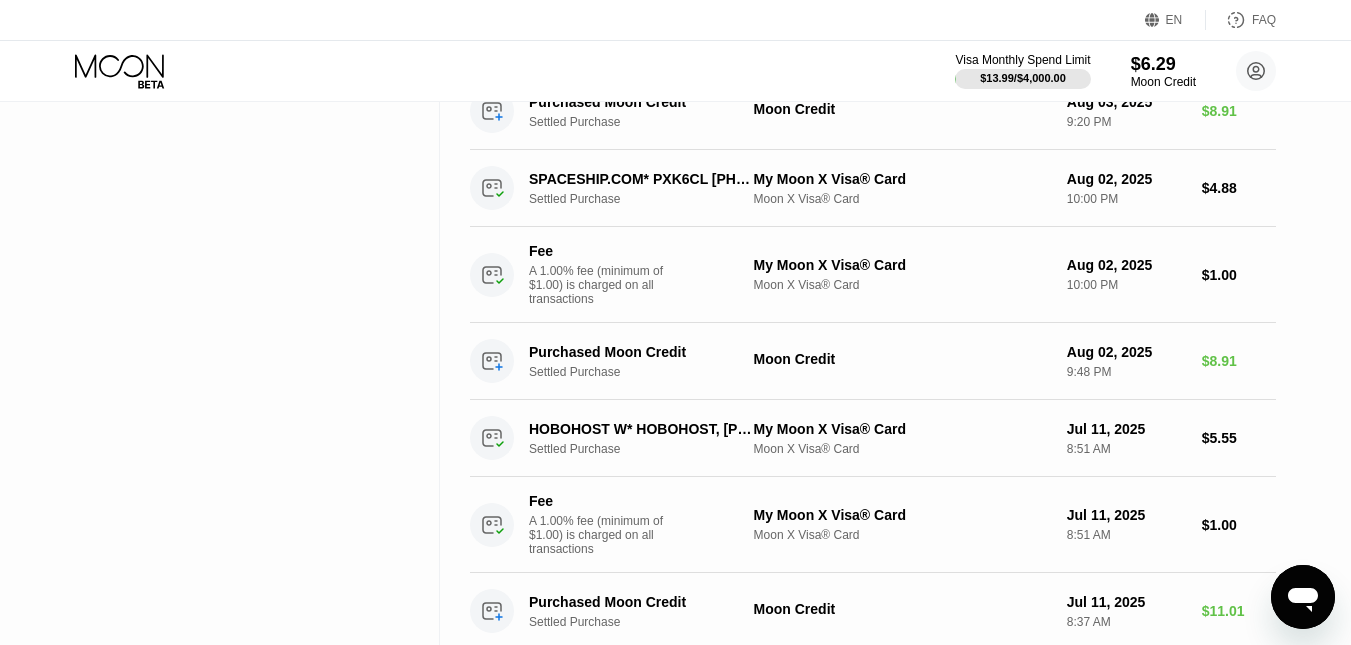 scroll, scrollTop: 589, scrollLeft: 0, axis: vertical 